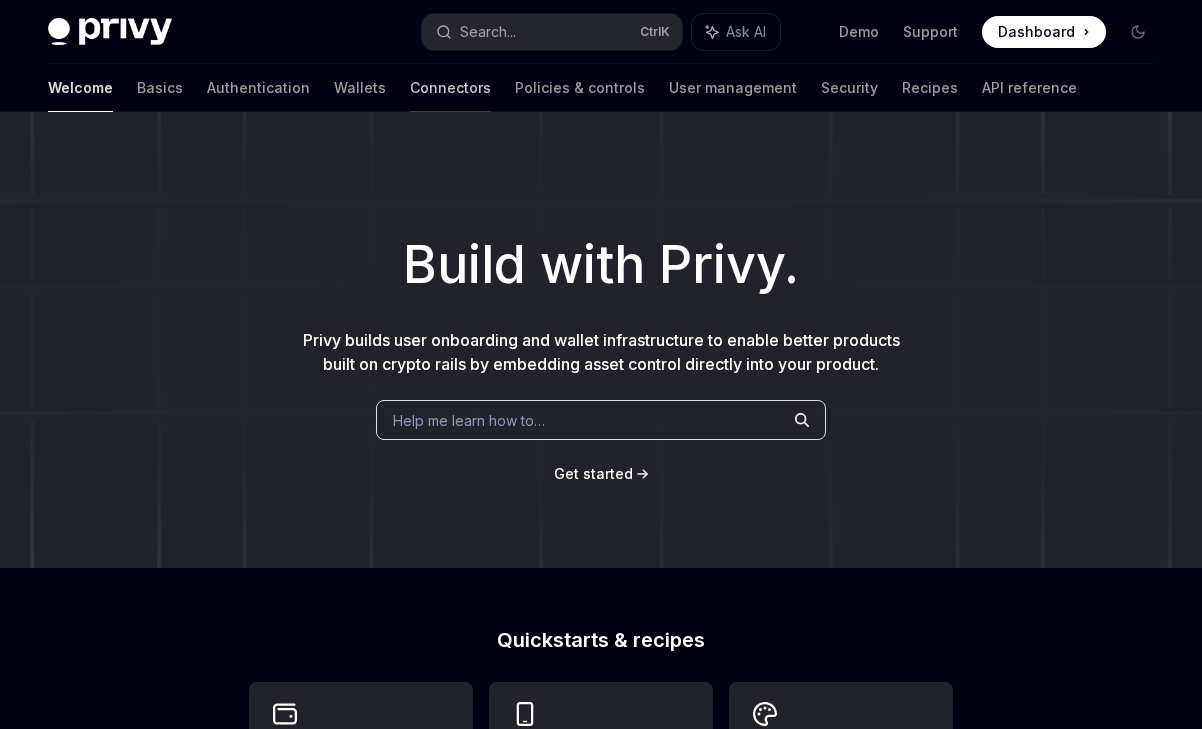 scroll, scrollTop: 0, scrollLeft: 0, axis: both 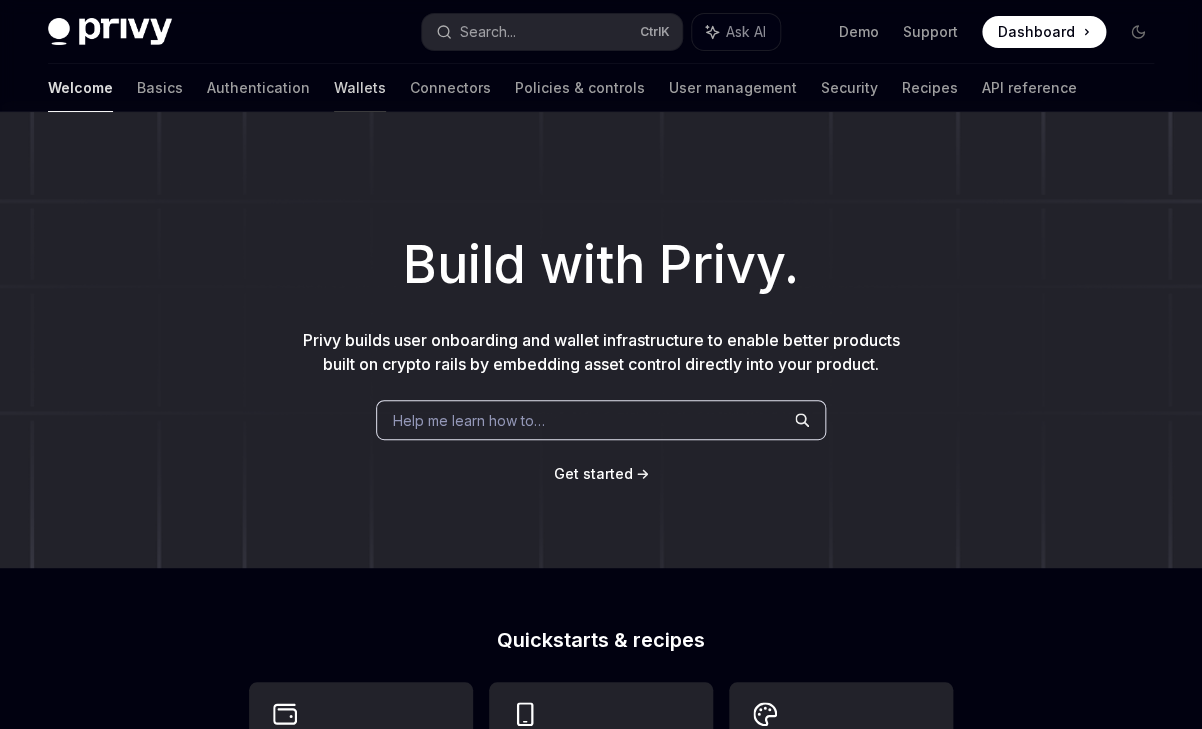 click on "Wallets" at bounding box center [360, 88] 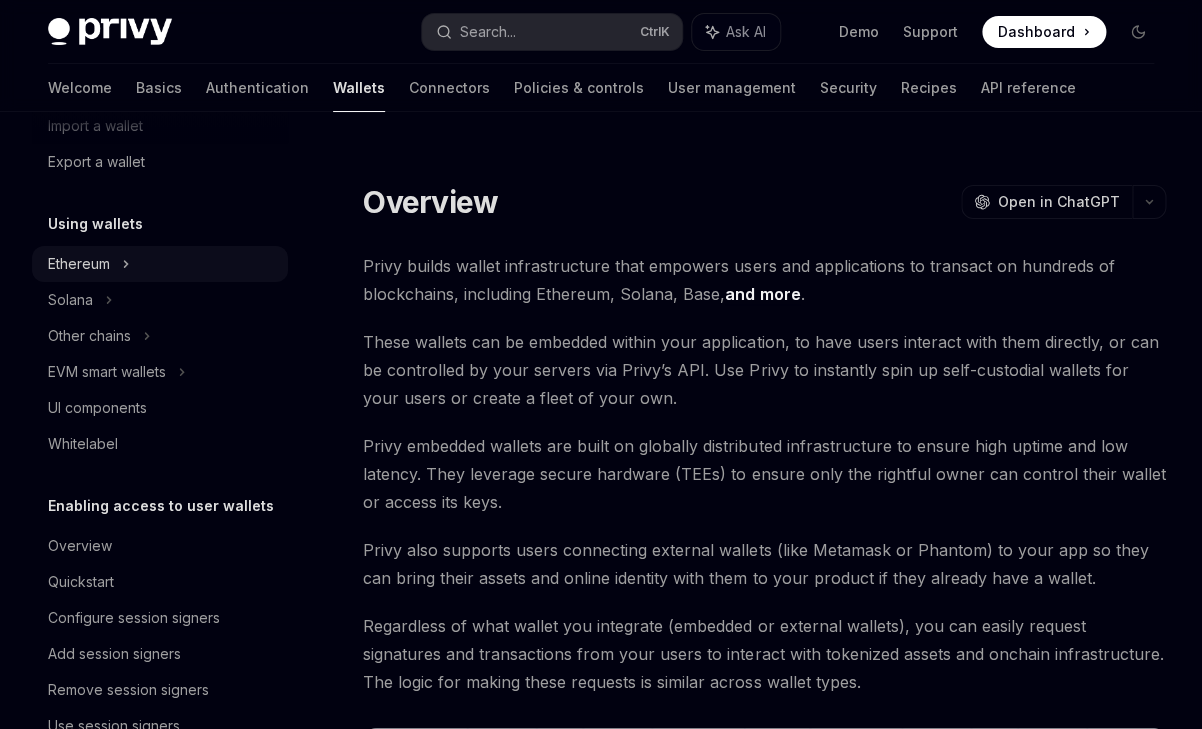 scroll, scrollTop: 289, scrollLeft: 0, axis: vertical 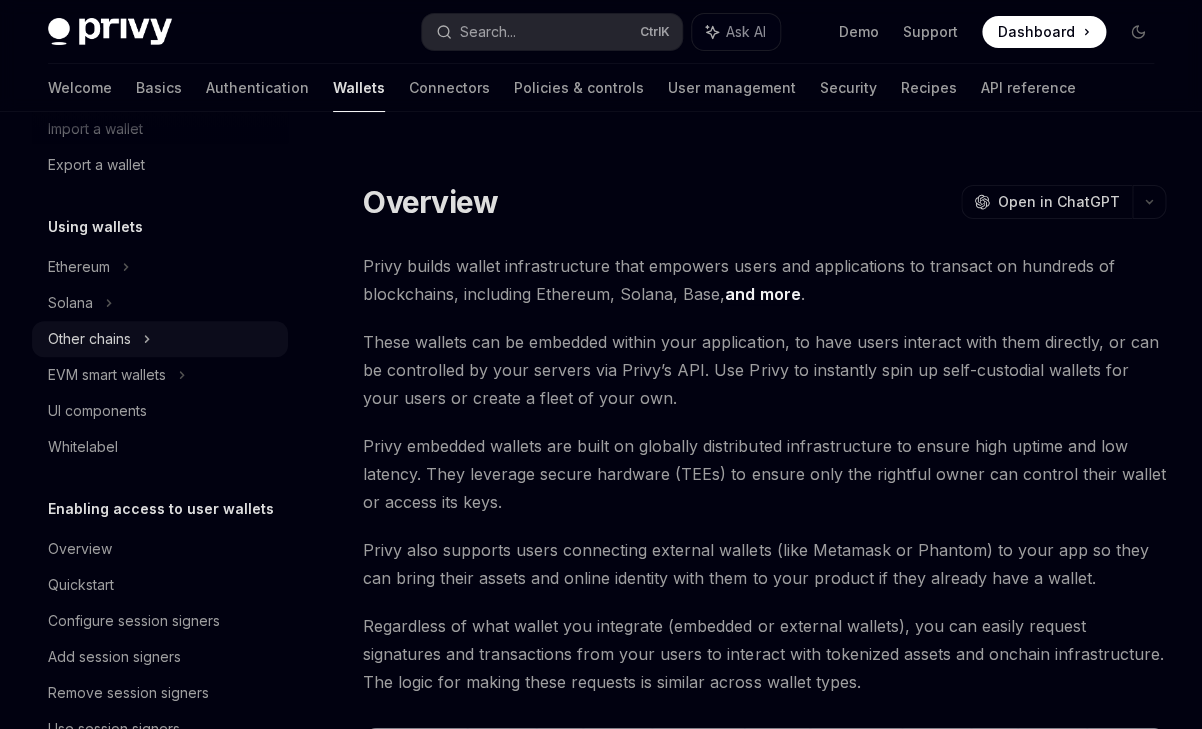 click on "Other chains" at bounding box center [89, 339] 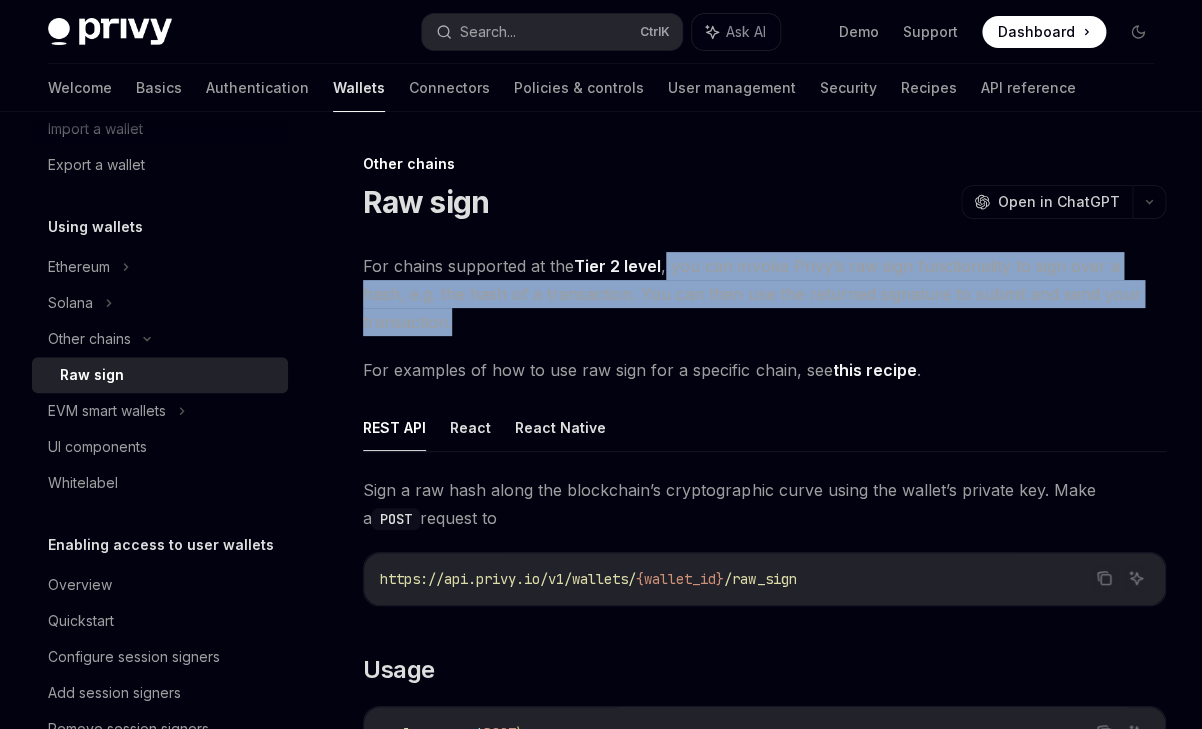 drag, startPoint x: 666, startPoint y: 262, endPoint x: 559, endPoint y: 319, distance: 121.235306 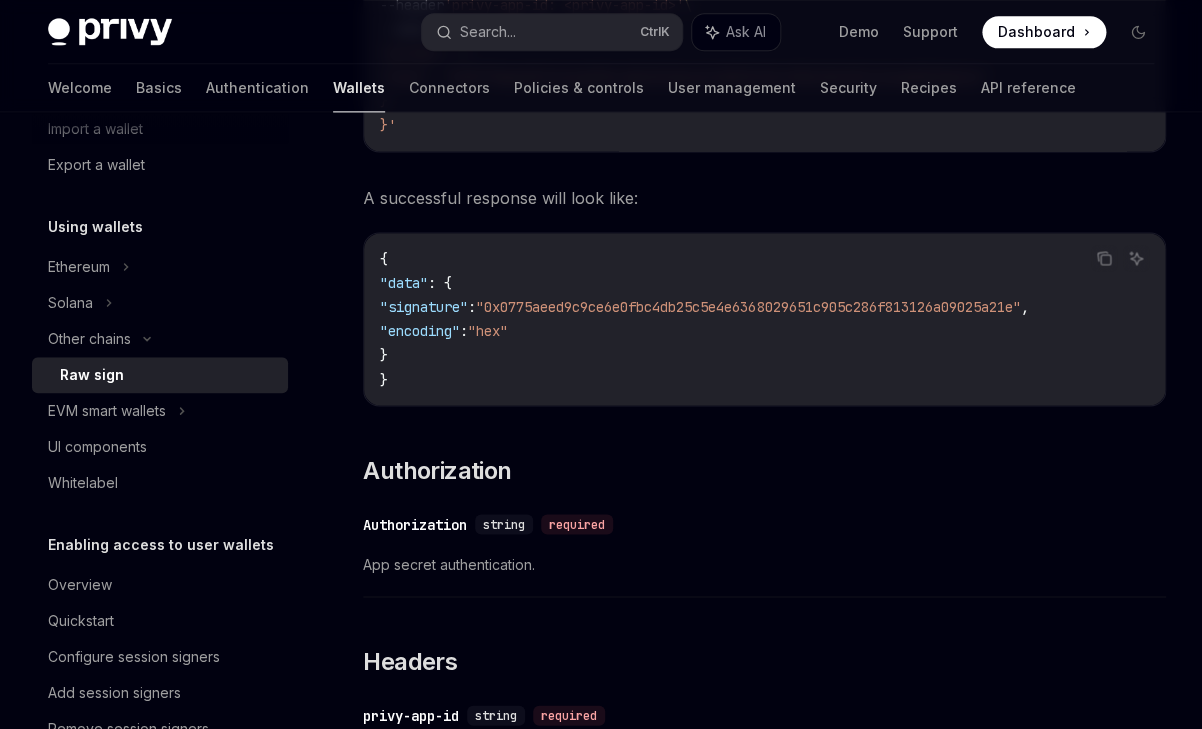 scroll, scrollTop: 825, scrollLeft: 0, axis: vertical 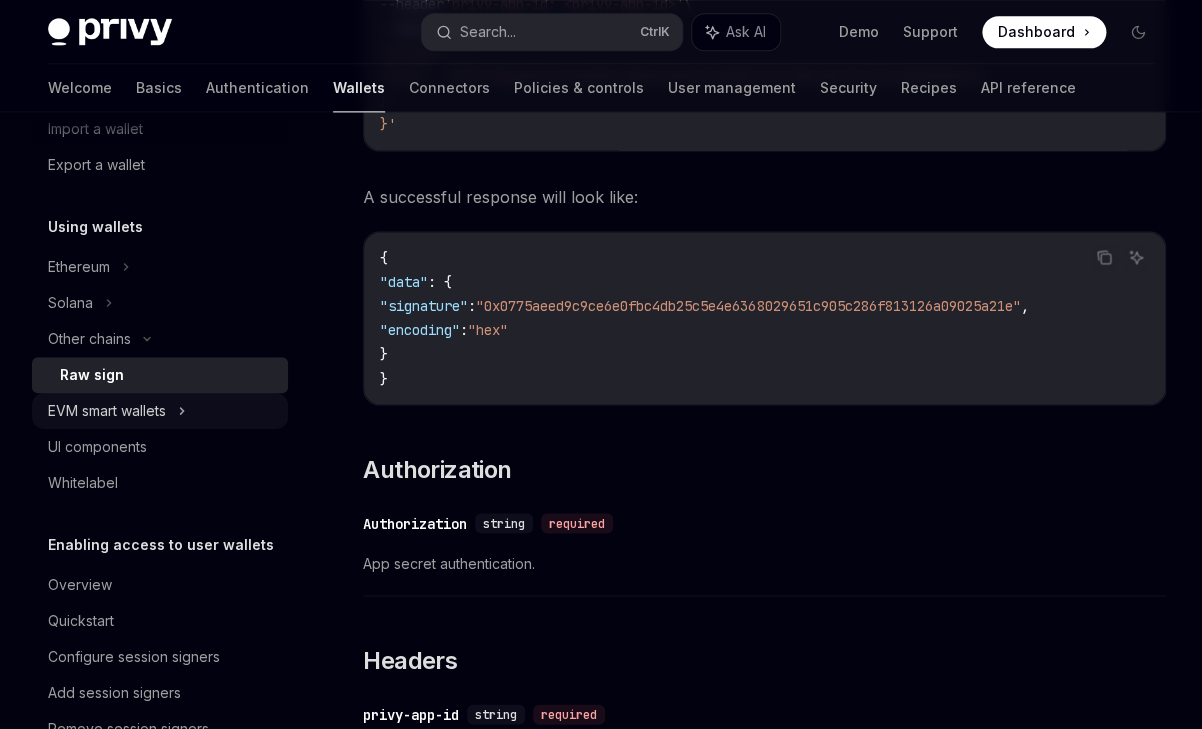 click on "EVM smart wallets" at bounding box center [107, 411] 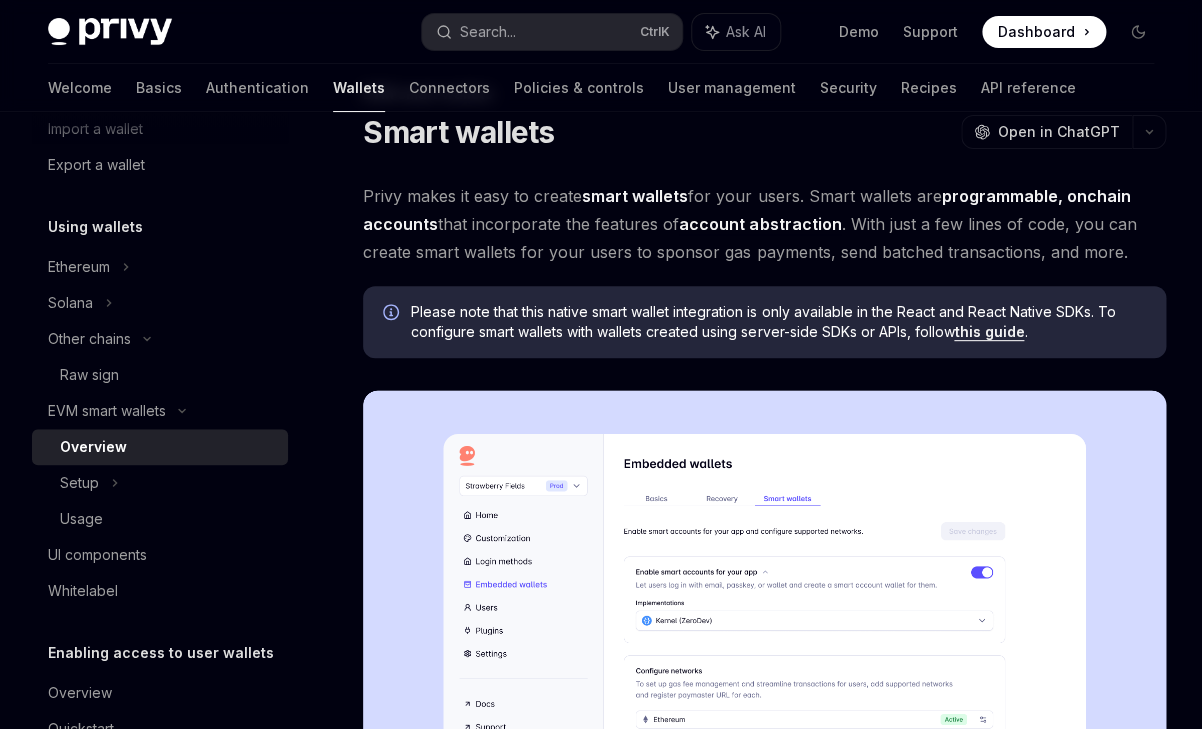 scroll, scrollTop: 69, scrollLeft: 0, axis: vertical 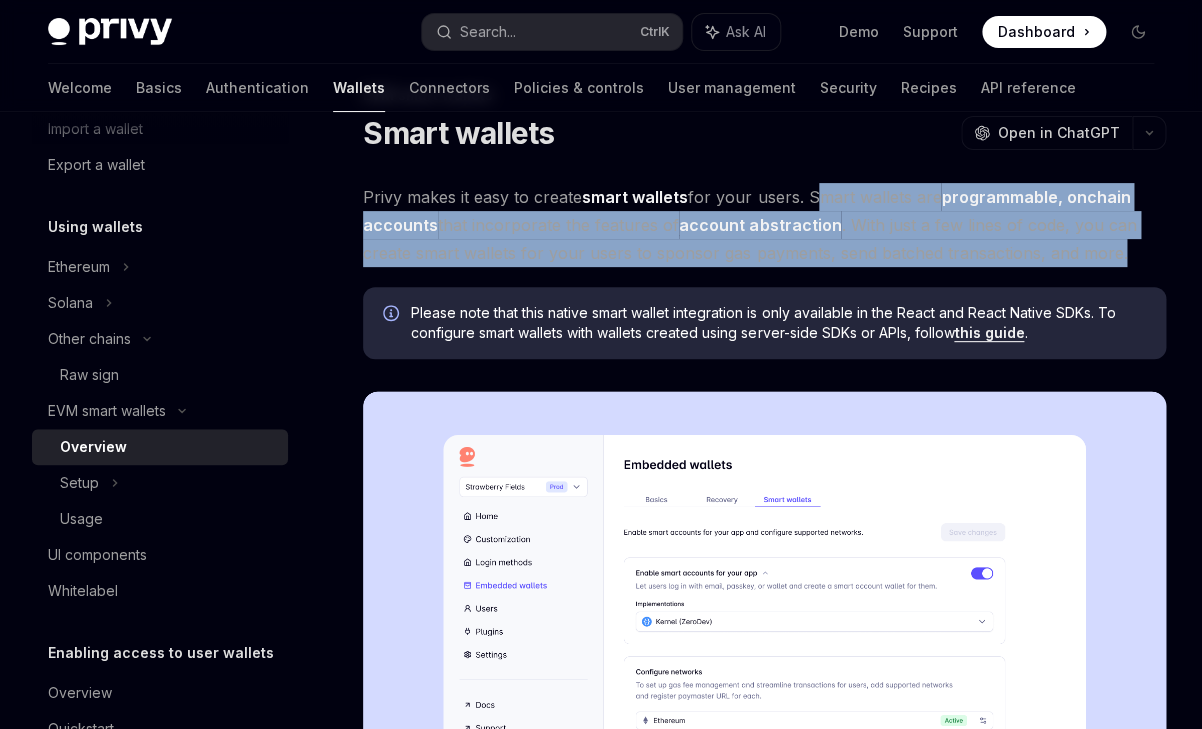 drag, startPoint x: 807, startPoint y: 197, endPoint x: 1123, endPoint y: 252, distance: 320.75067 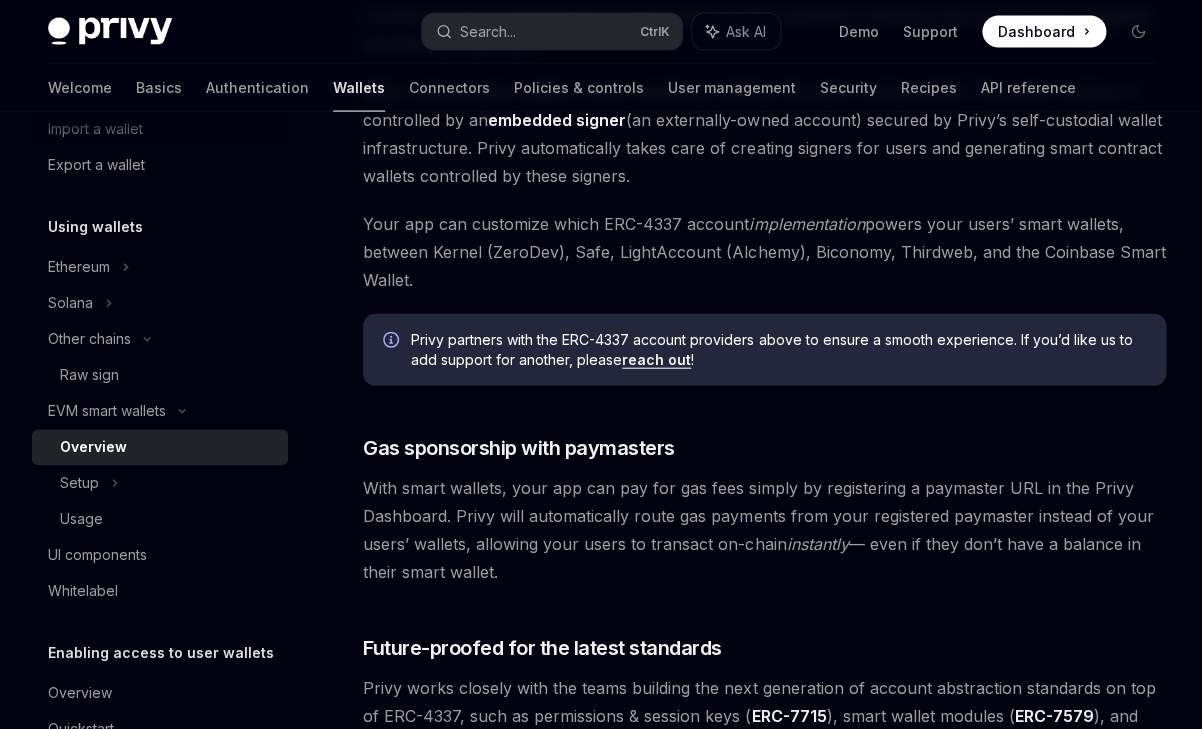 scroll, scrollTop: 1643, scrollLeft: 0, axis: vertical 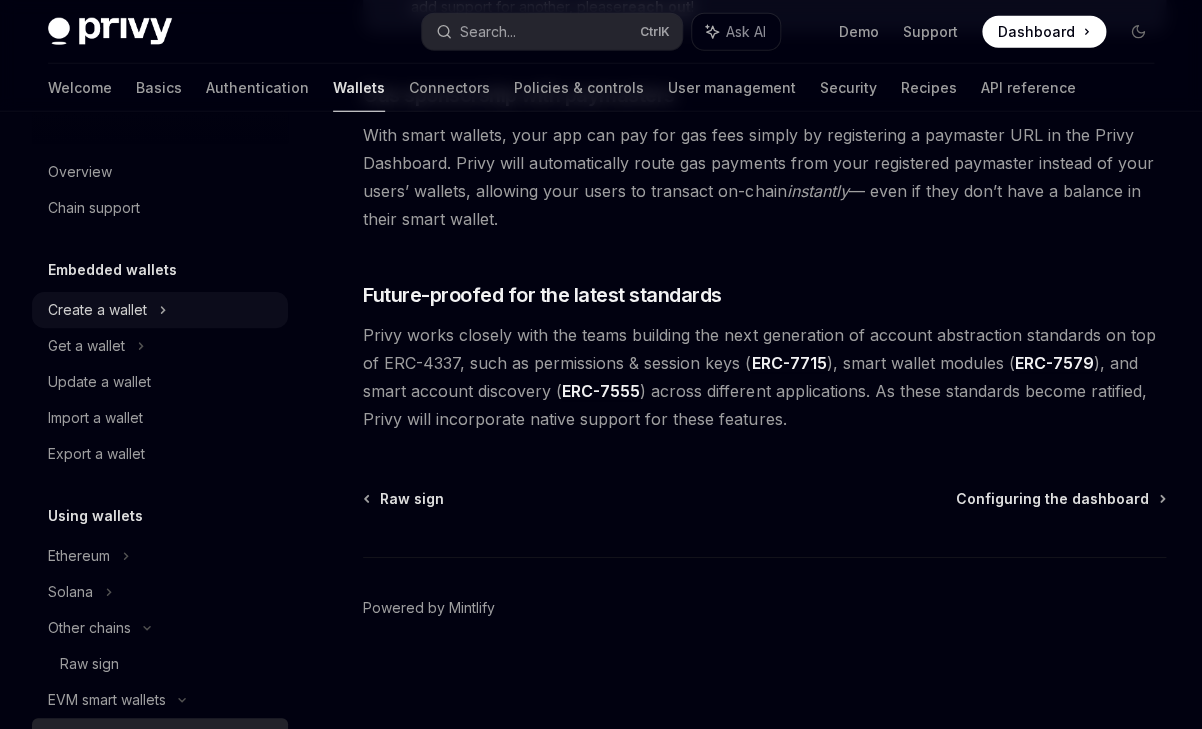 click on "Create a wallet" at bounding box center (97, 310) 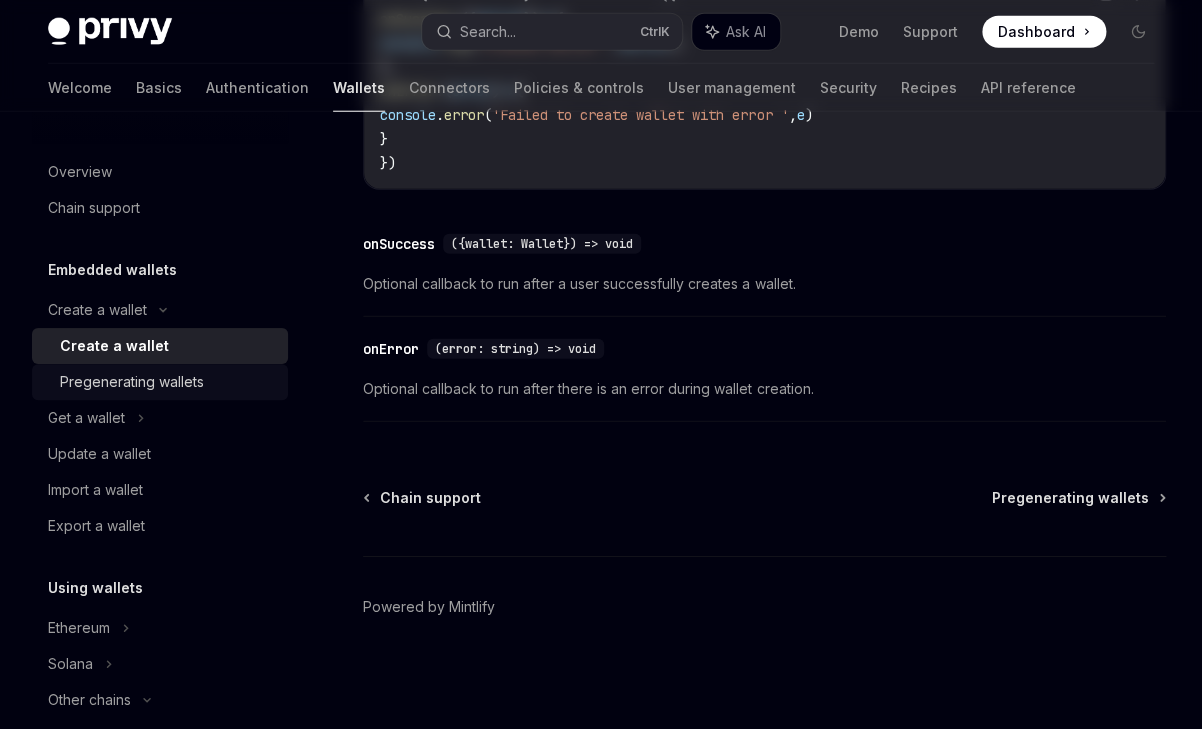 scroll, scrollTop: 0, scrollLeft: 0, axis: both 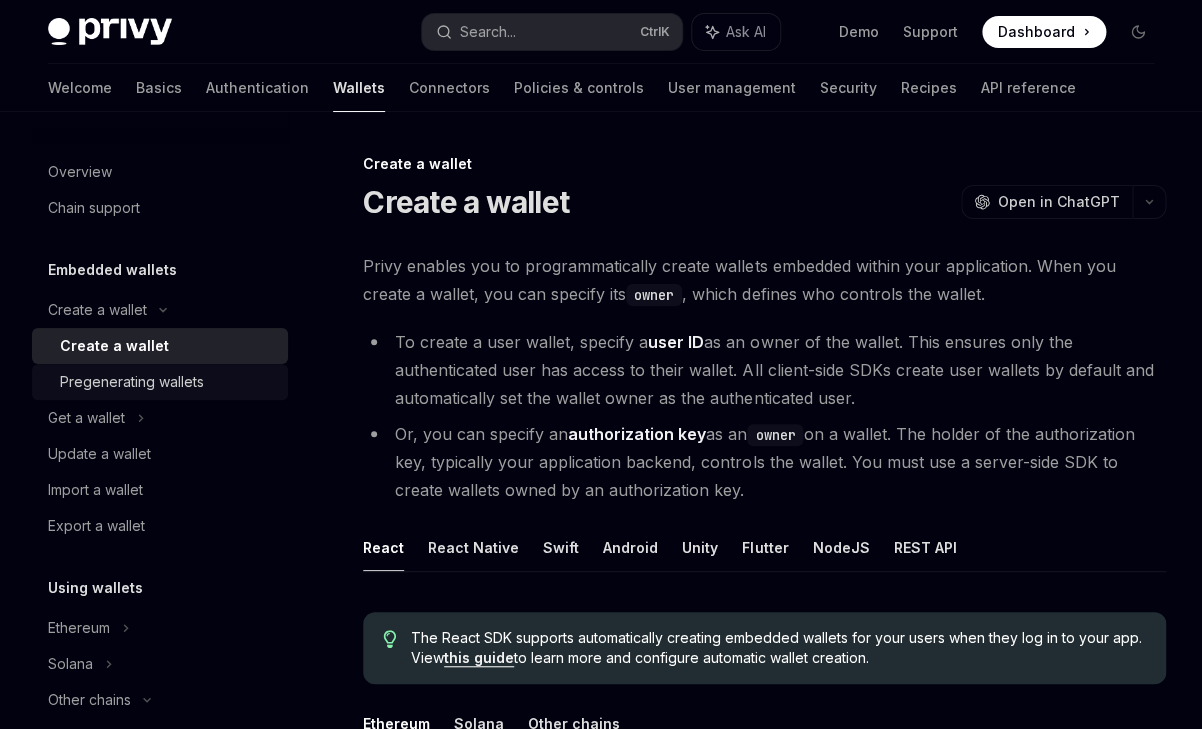 click on "Pregenerating wallets" at bounding box center [132, 382] 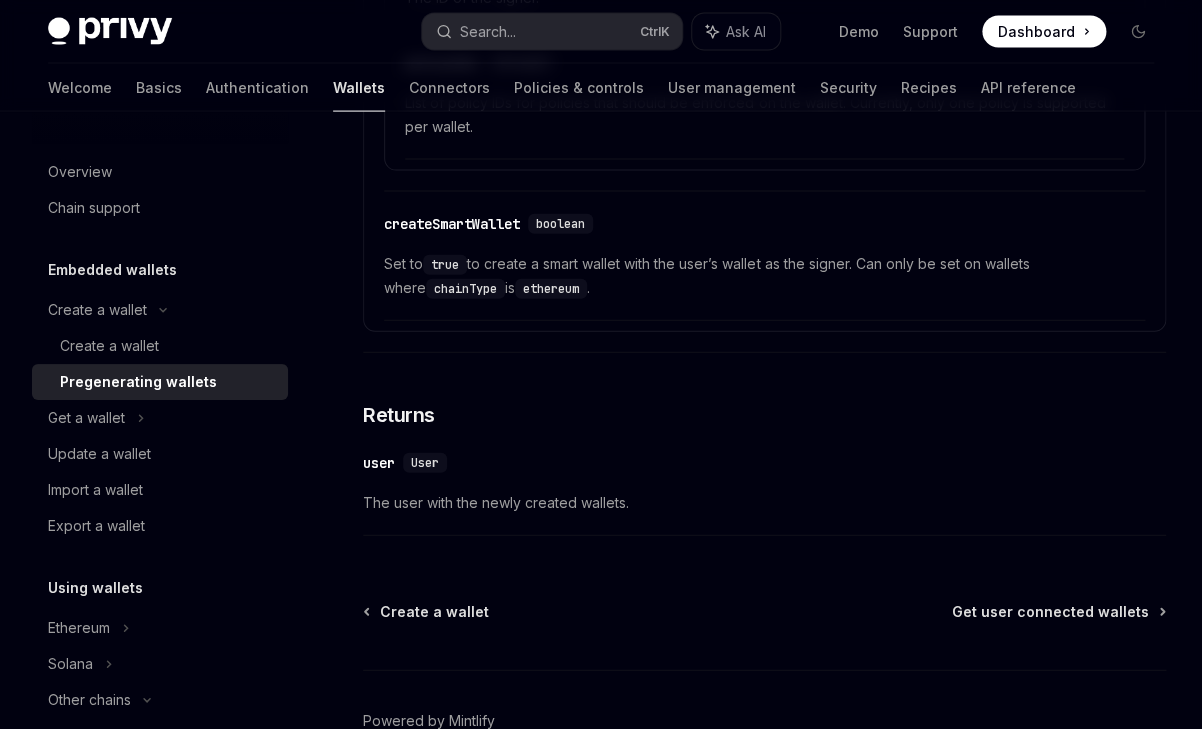 scroll, scrollTop: 3813, scrollLeft: 0, axis: vertical 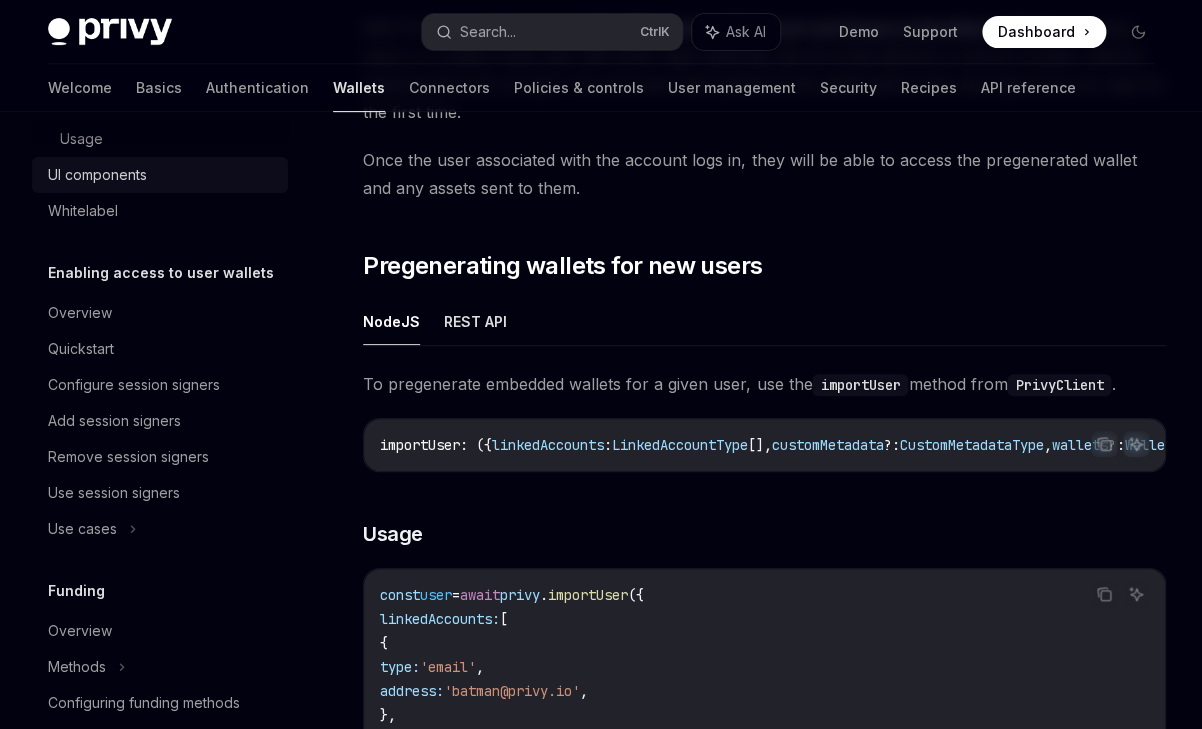 click on "UI components" at bounding box center [97, 175] 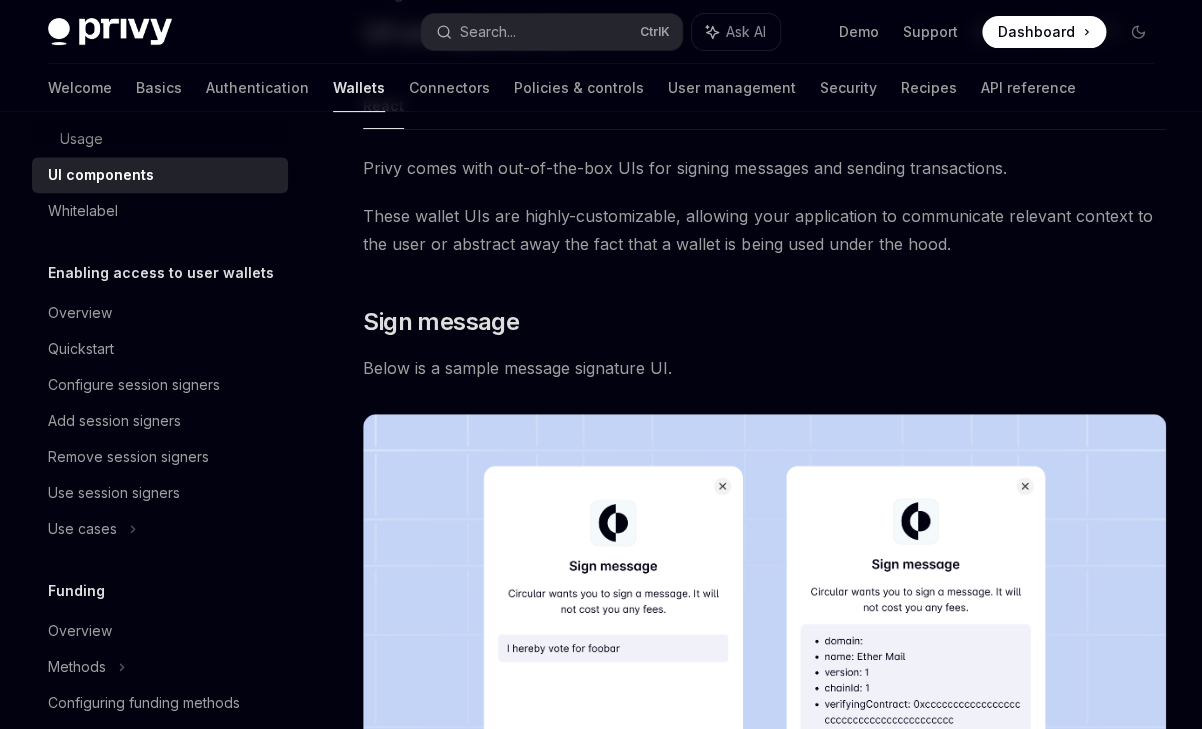 scroll, scrollTop: 175, scrollLeft: 0, axis: vertical 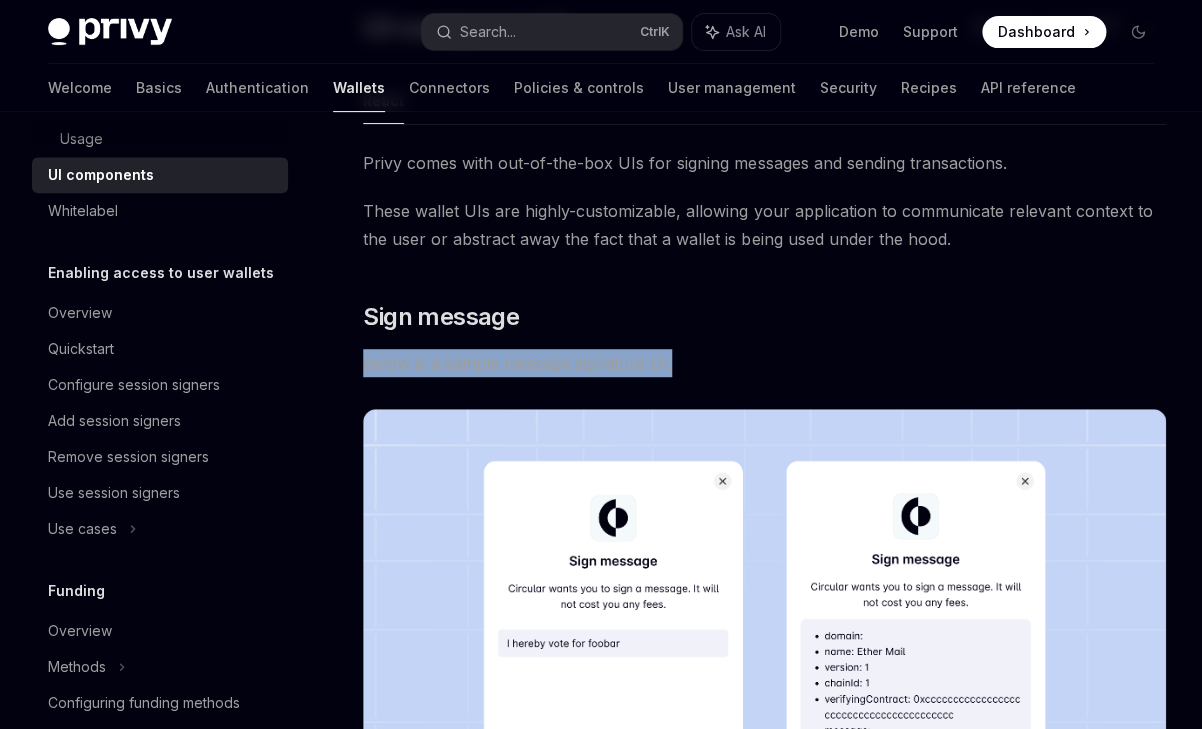 drag, startPoint x: 360, startPoint y: 356, endPoint x: 703, endPoint y: 385, distance: 344.22375 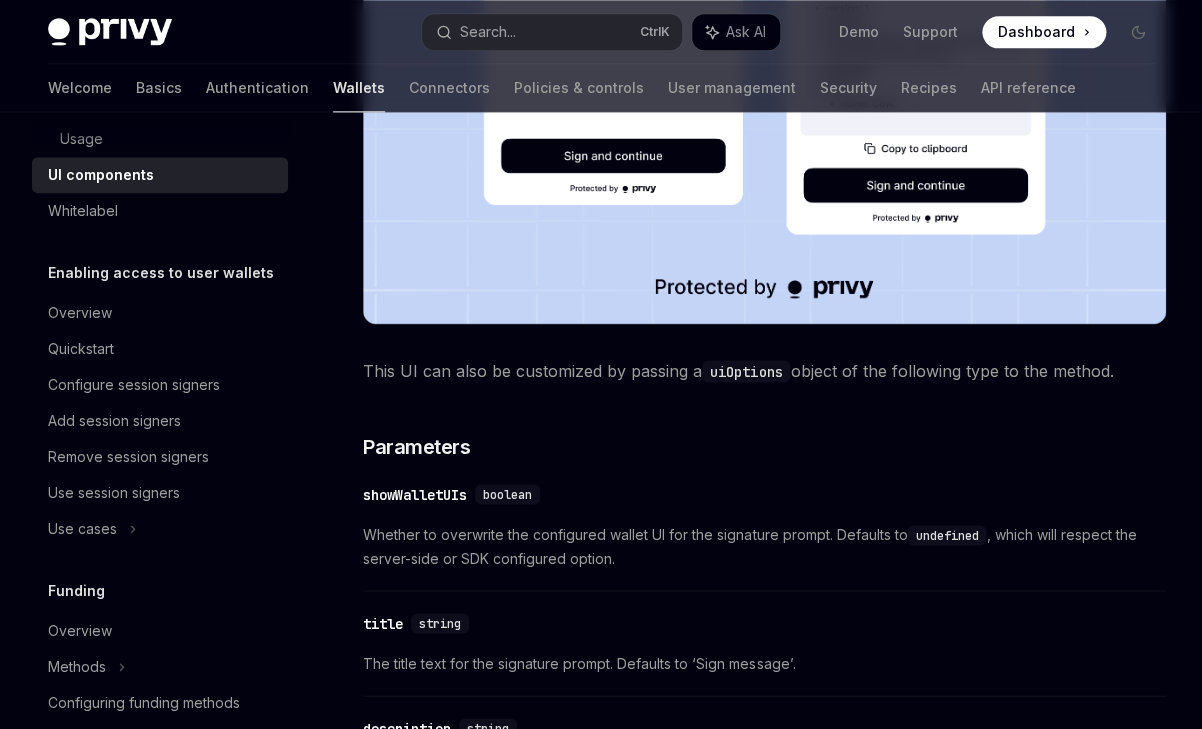 scroll, scrollTop: 895, scrollLeft: 0, axis: vertical 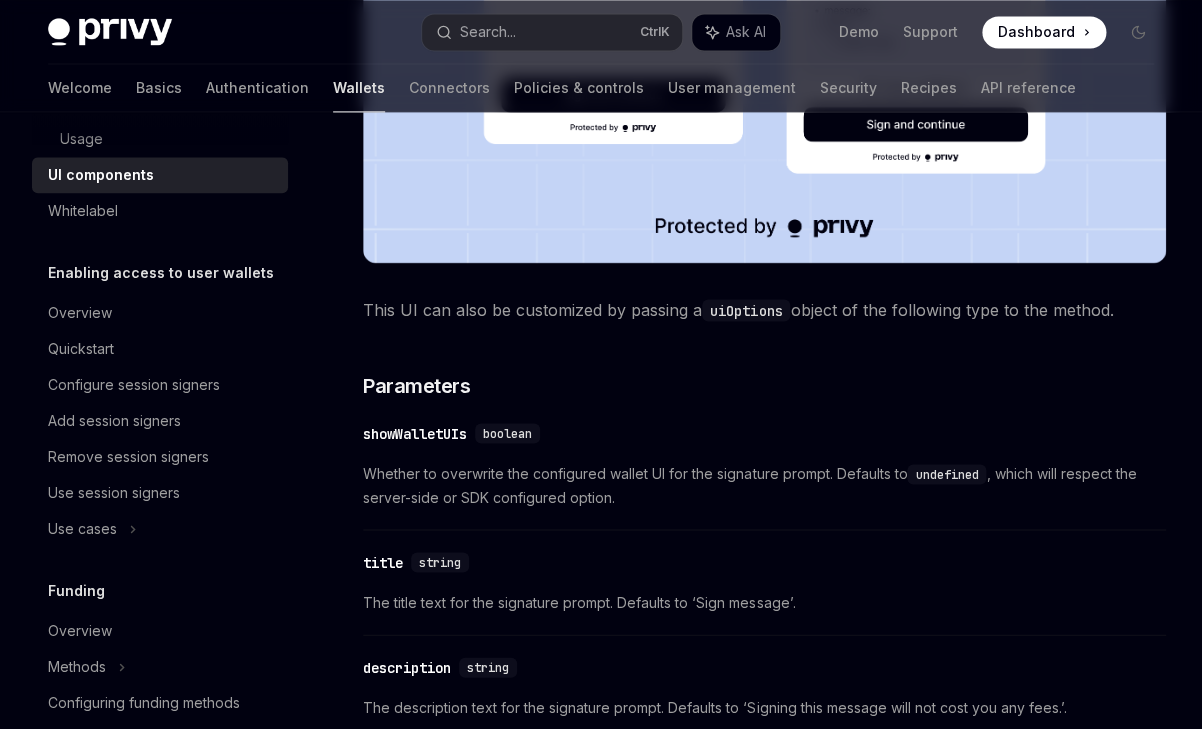 drag, startPoint x: 804, startPoint y: 310, endPoint x: 1127, endPoint y: 311, distance: 323.00156 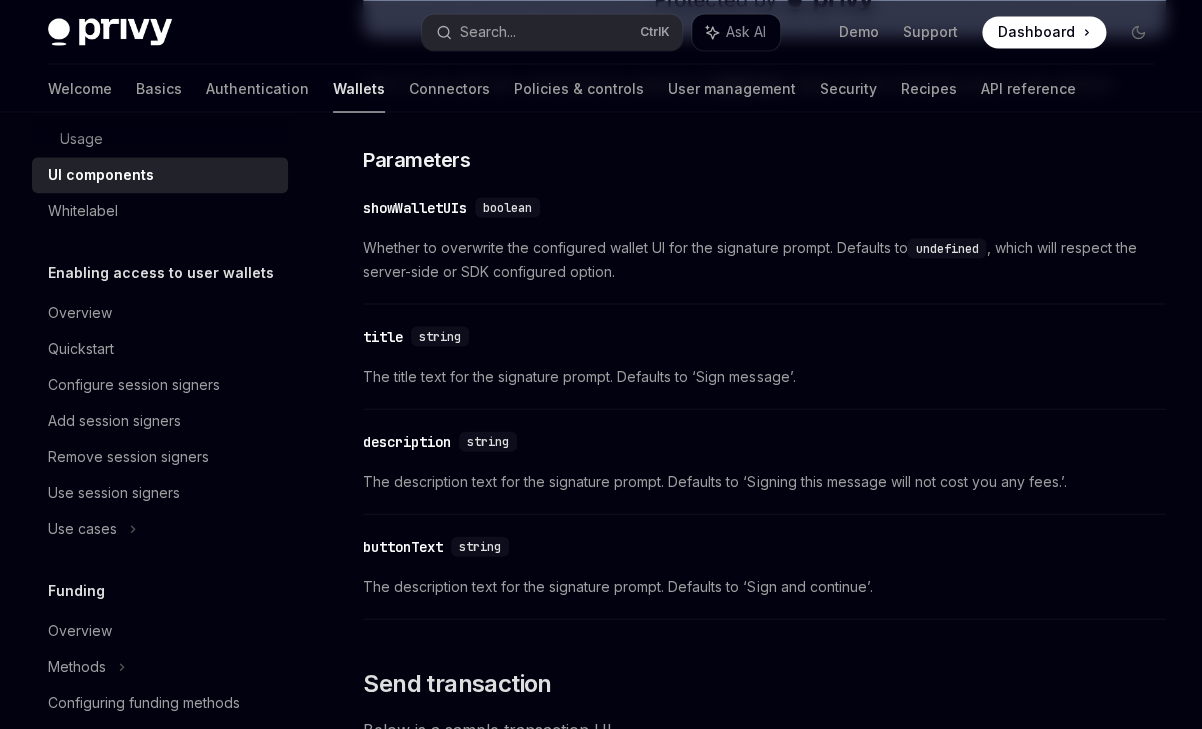 scroll, scrollTop: 1120, scrollLeft: 0, axis: vertical 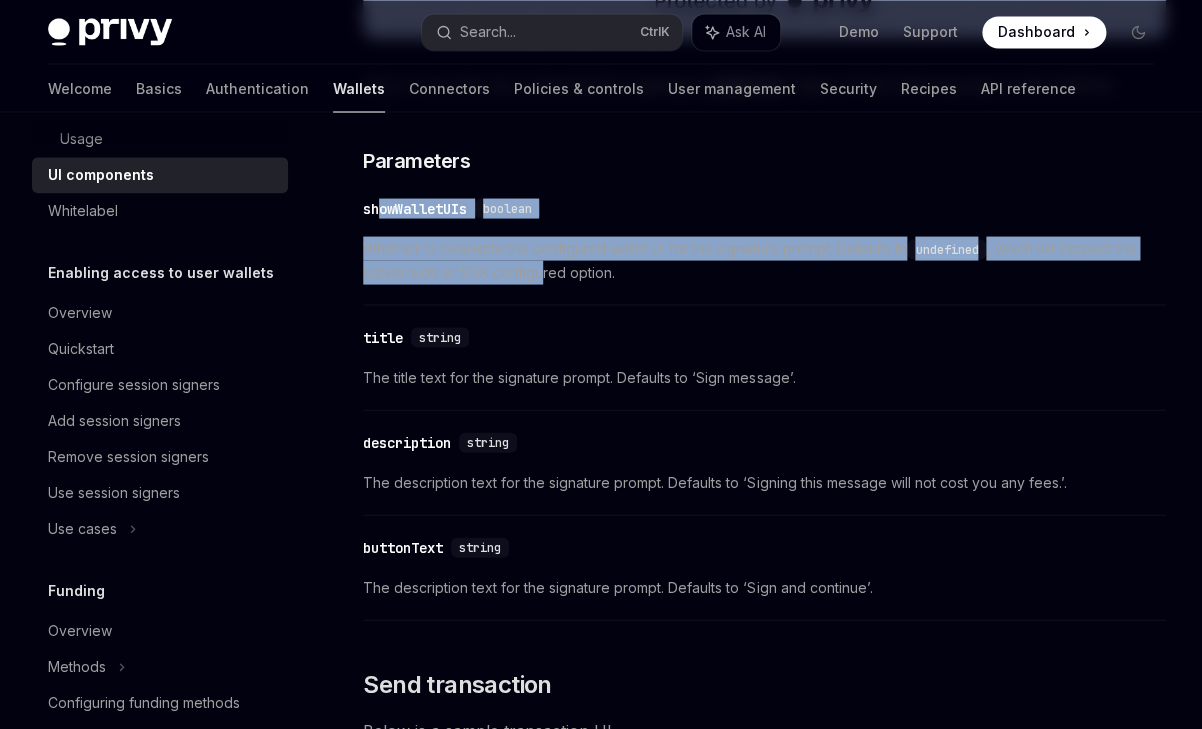 drag, startPoint x: 378, startPoint y: 214, endPoint x: 544, endPoint y: 267, distance: 174.25555 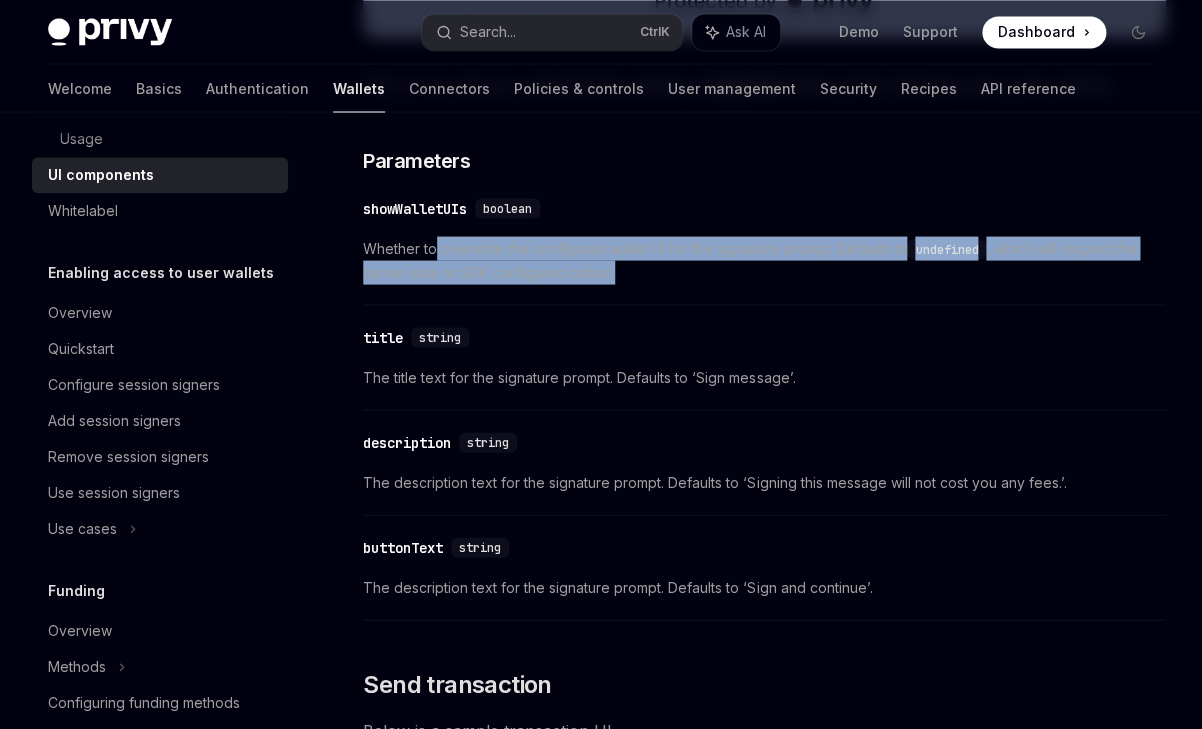 drag, startPoint x: 436, startPoint y: 250, endPoint x: 659, endPoint y: 294, distance: 227.29936 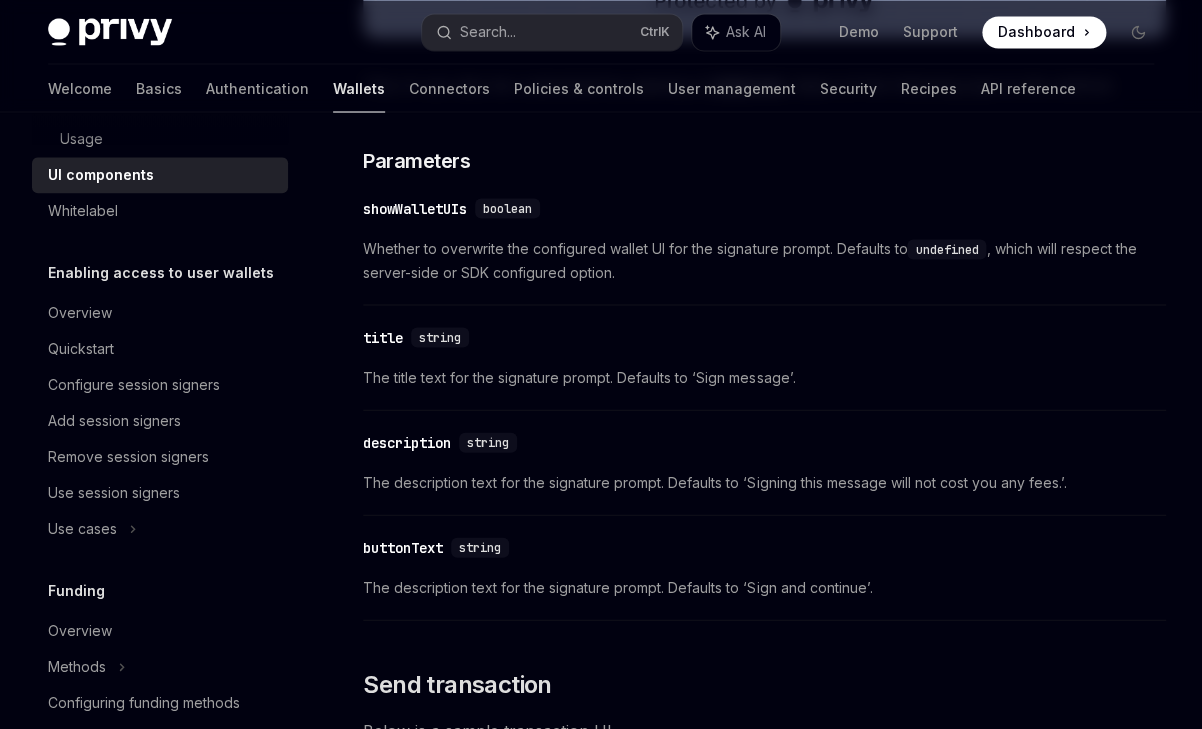 click on "​ showWalletUIs boolean Whether to overwrite the configured wallet UI for the signature prompt. Defaults to  undefined ,
which will respect the server-side or SDK configured option." at bounding box center (764, 245) 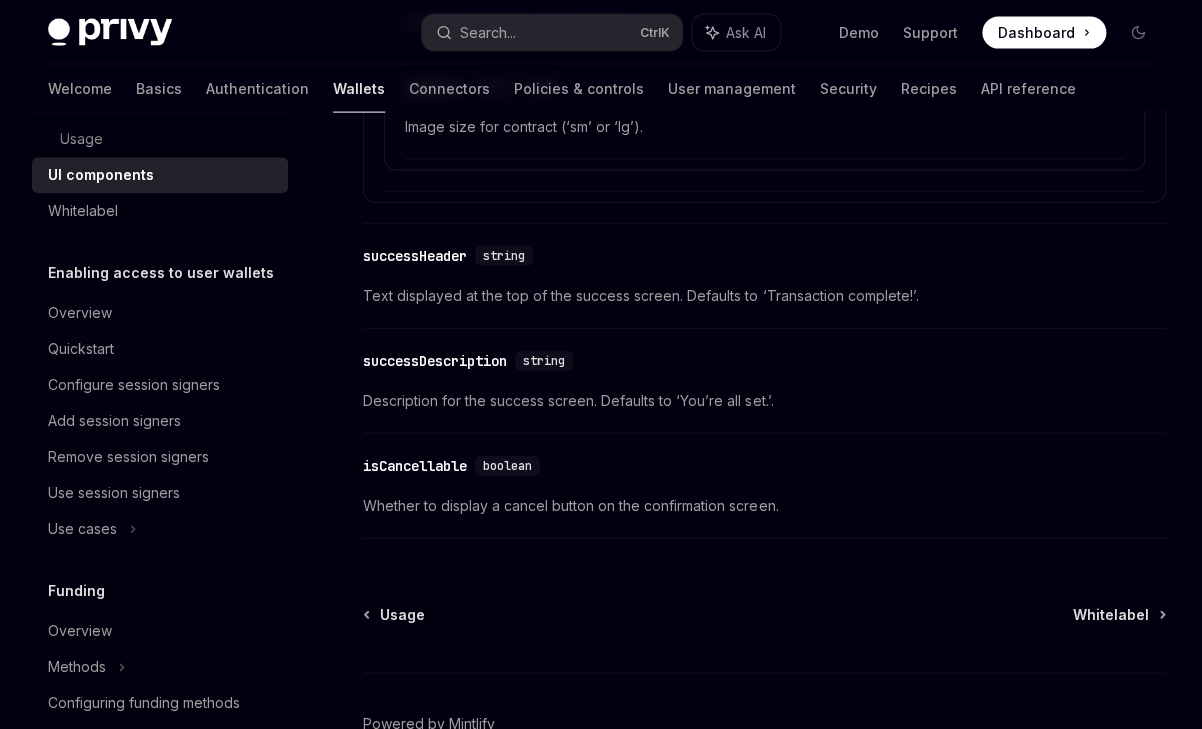 scroll, scrollTop: 3848, scrollLeft: 0, axis: vertical 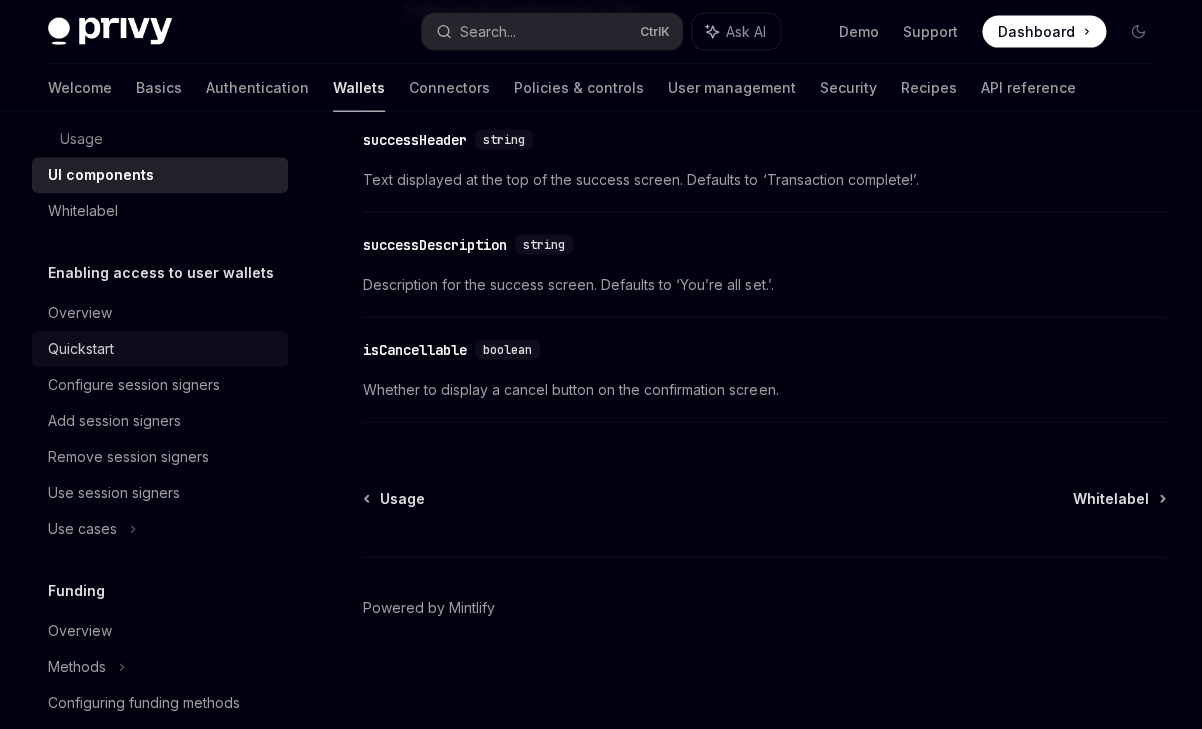 click on "Quickstart" at bounding box center (81, 349) 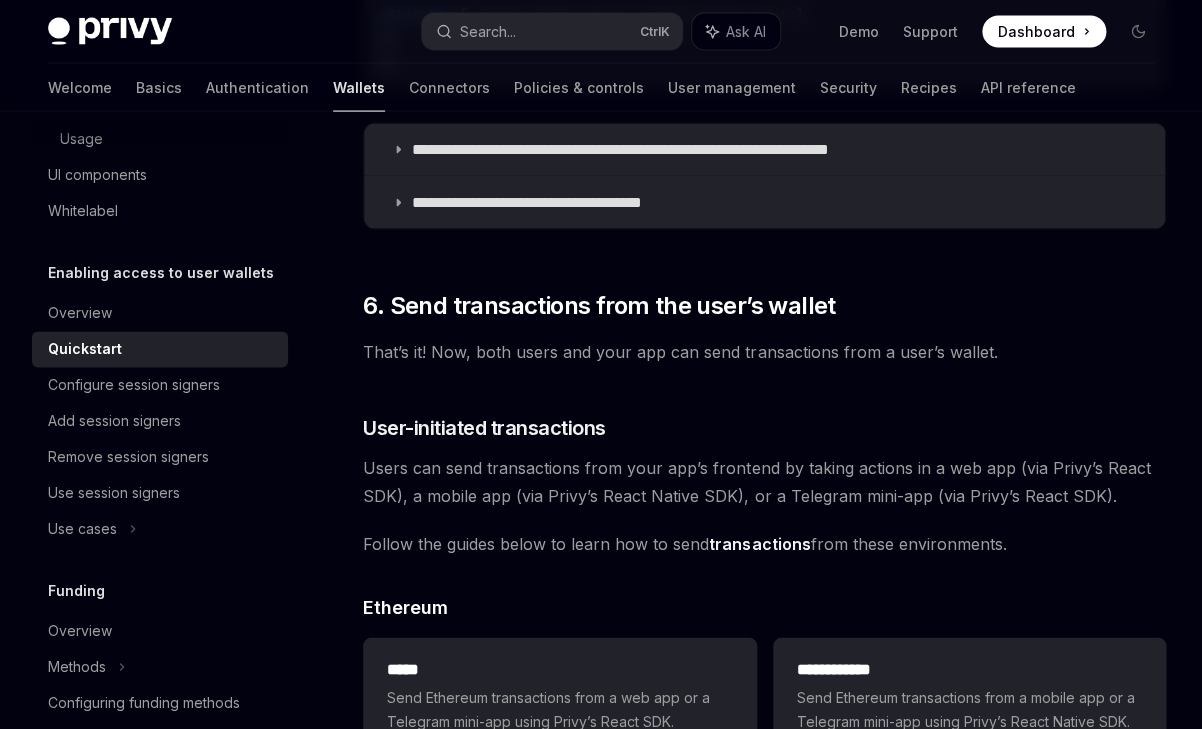 scroll, scrollTop: 3685, scrollLeft: 0, axis: vertical 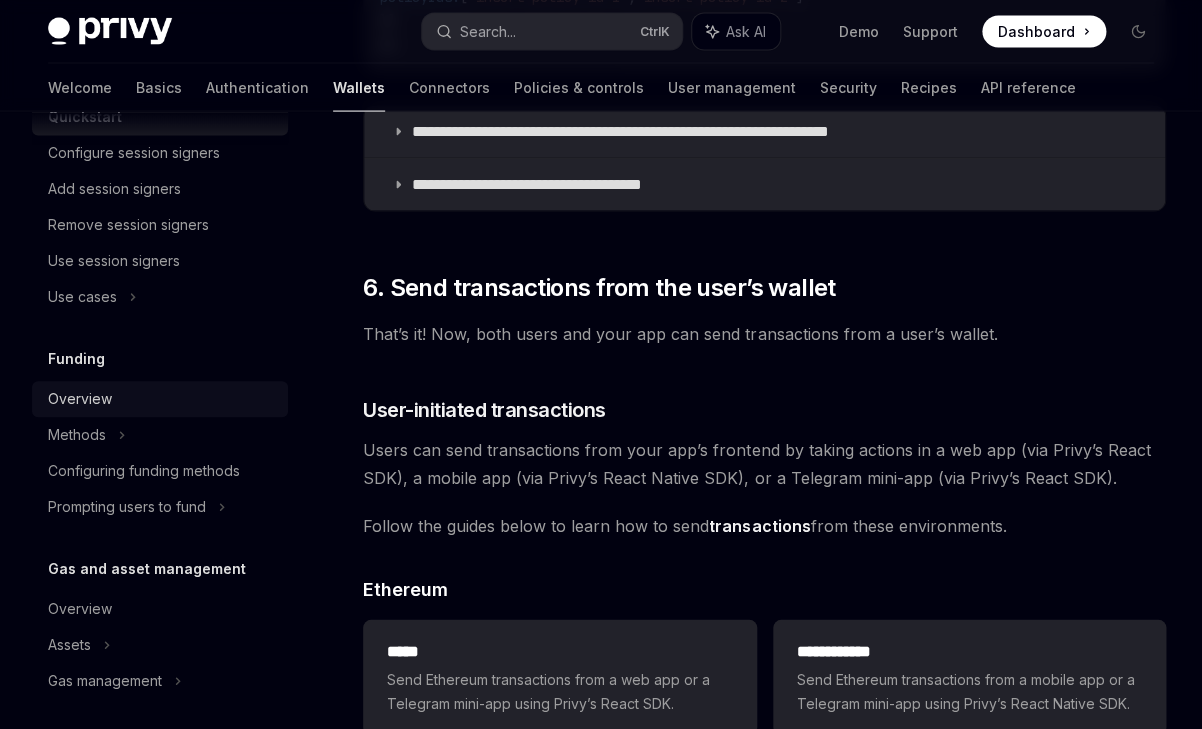 click on "Overview" at bounding box center [80, 399] 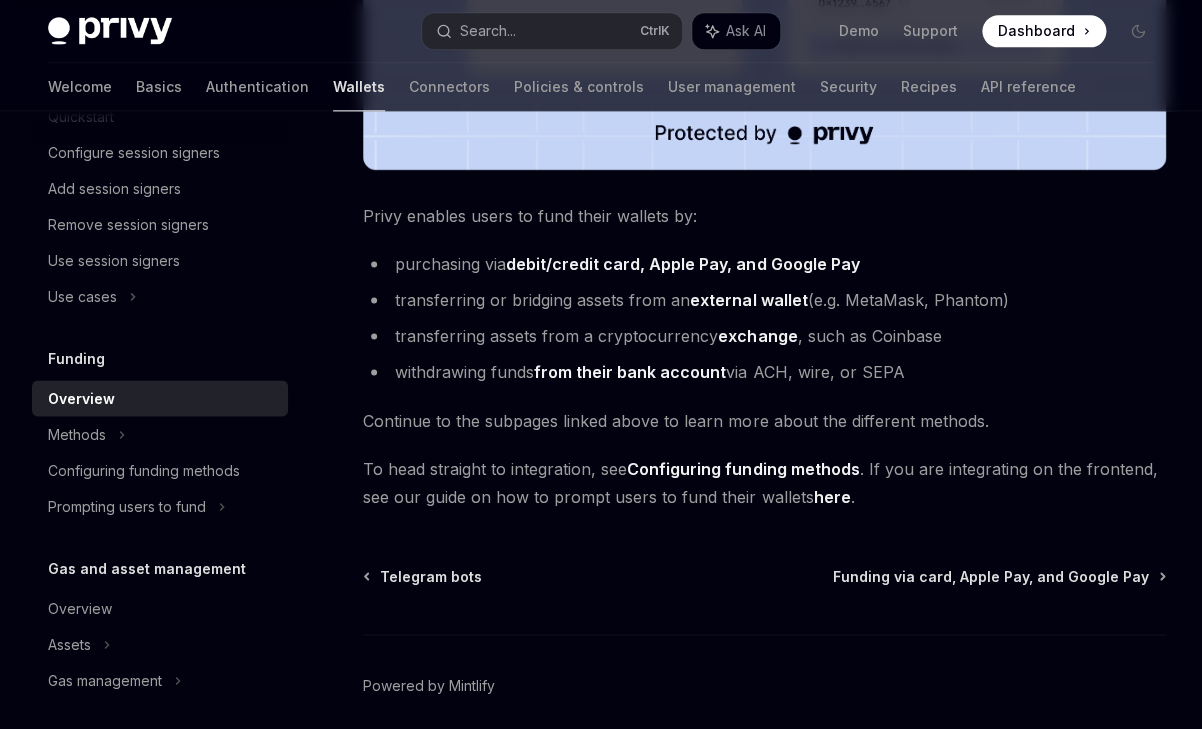 scroll, scrollTop: 815, scrollLeft: 0, axis: vertical 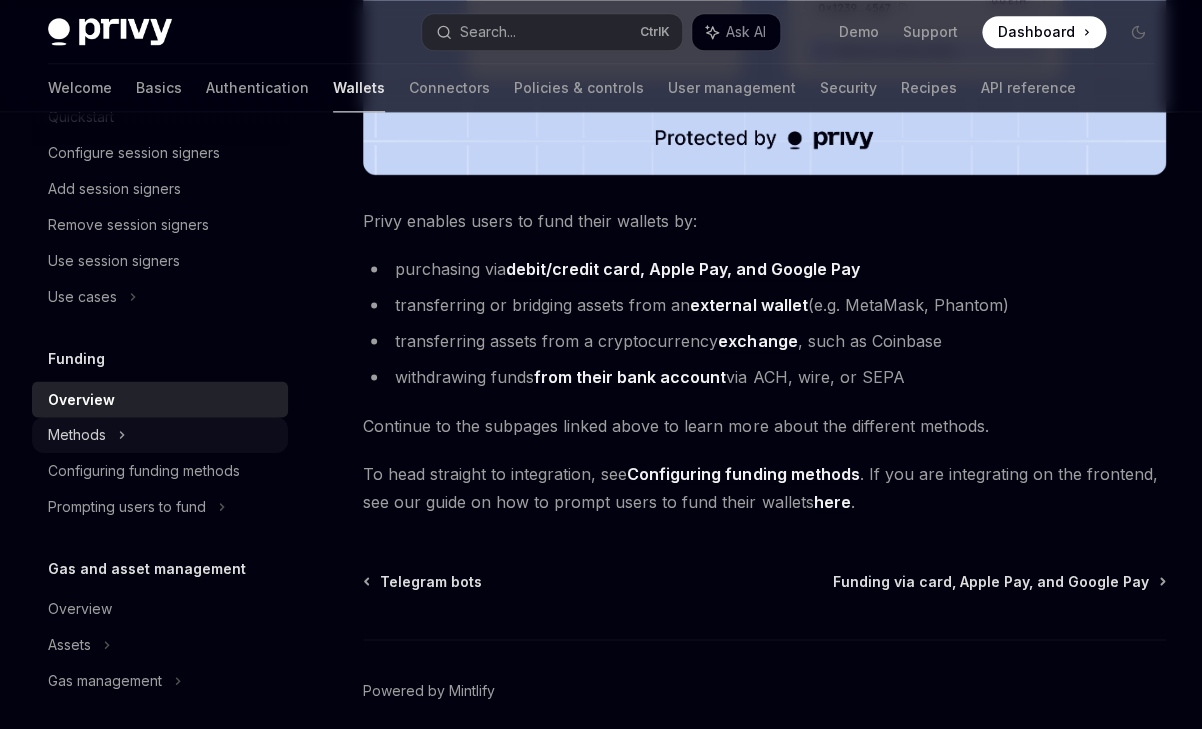click on "Methods" at bounding box center (160, -555) 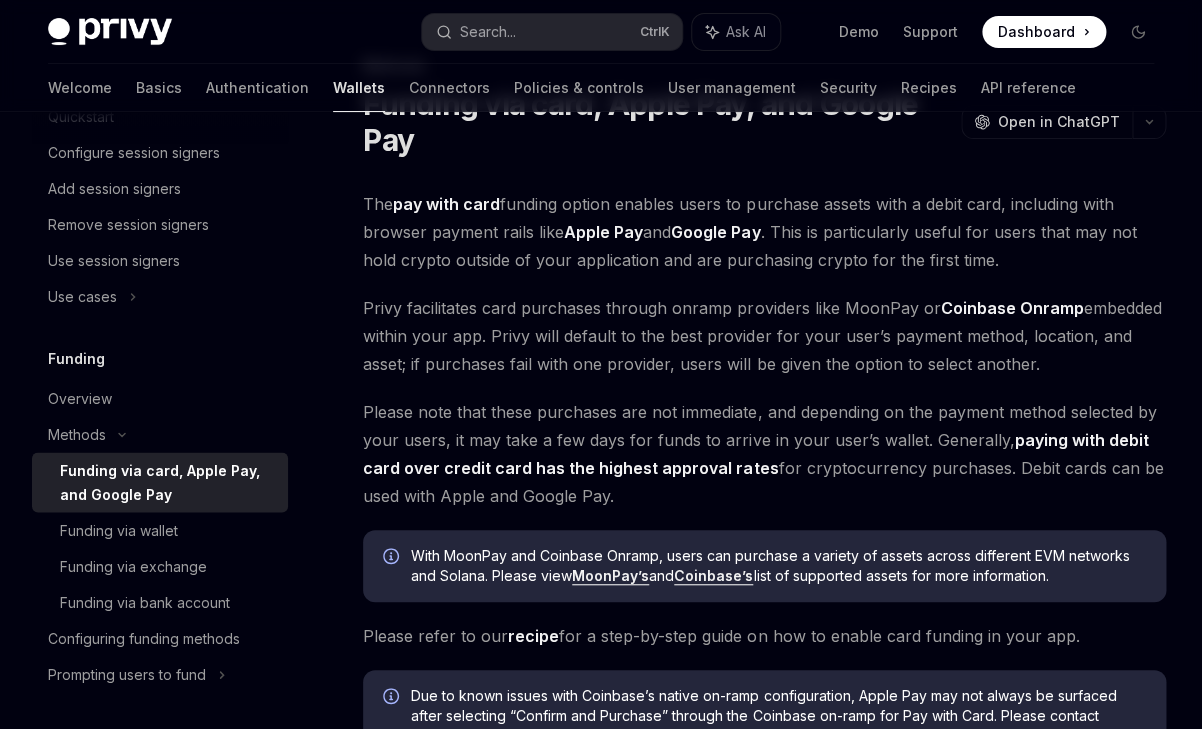 scroll, scrollTop: 114, scrollLeft: 0, axis: vertical 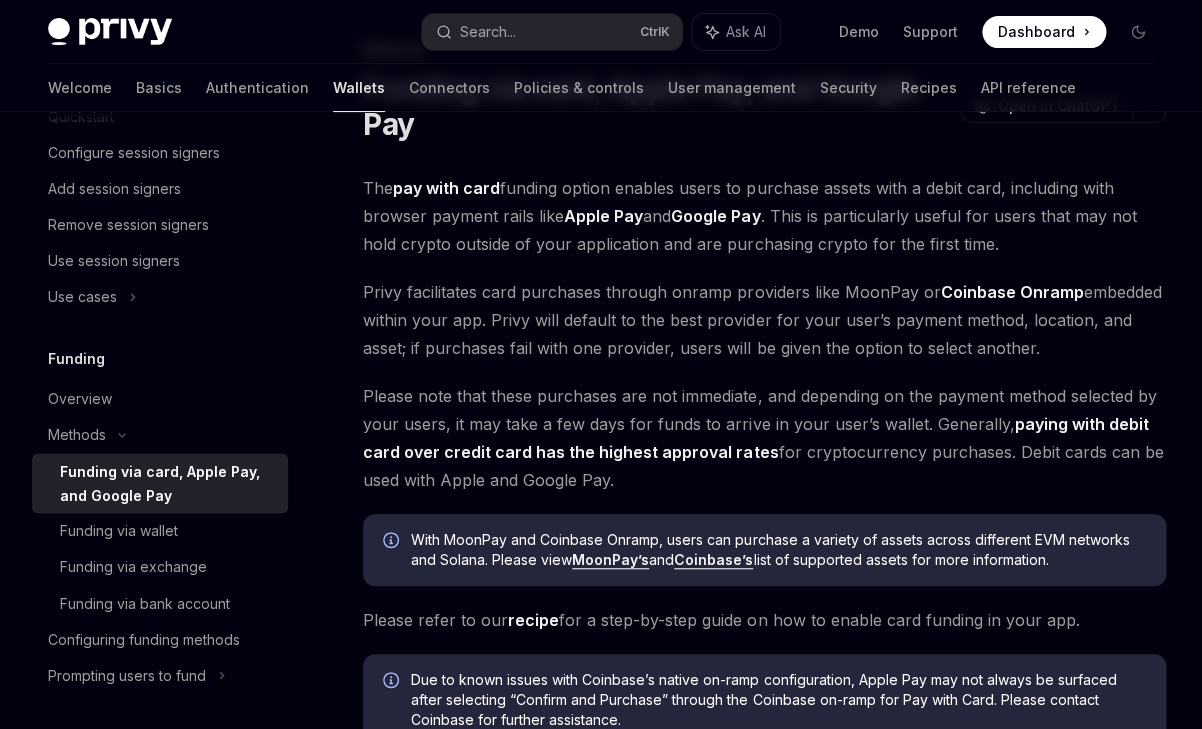 drag, startPoint x: 376, startPoint y: 294, endPoint x: 632, endPoint y: 477, distance: 314.68237 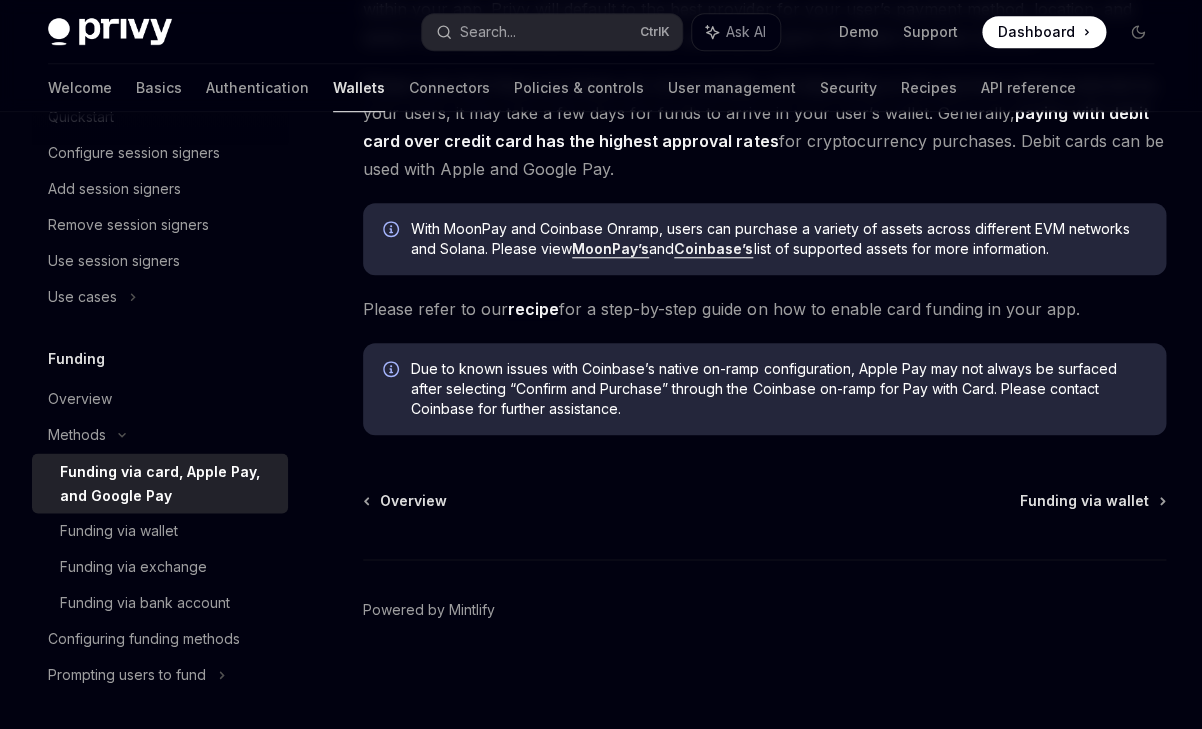 scroll, scrollTop: 428, scrollLeft: 0, axis: vertical 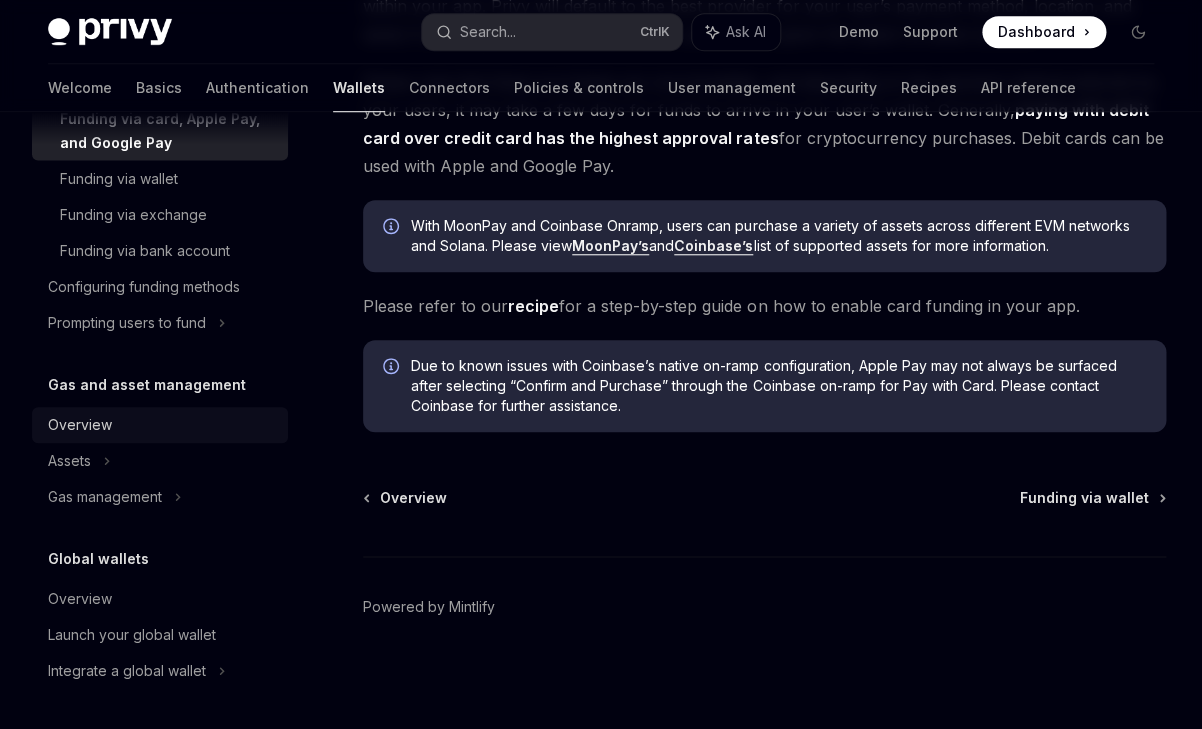 click on "Overview" at bounding box center (80, 425) 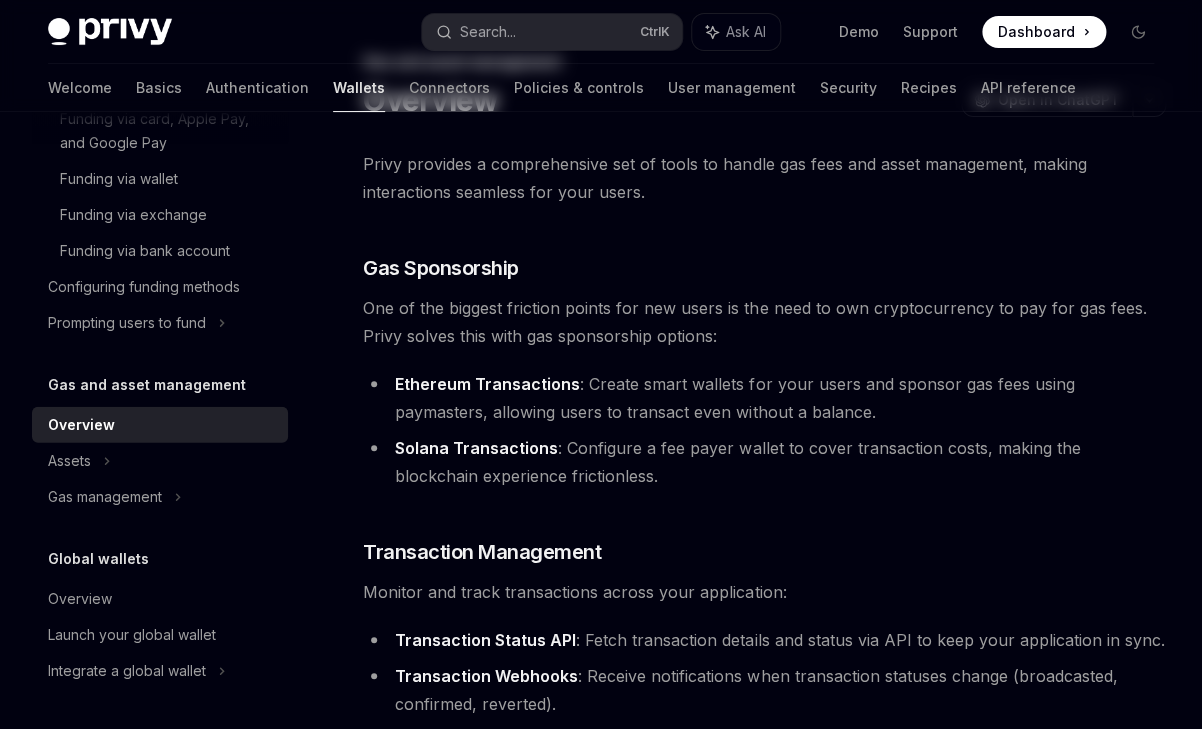 scroll, scrollTop: 0, scrollLeft: 0, axis: both 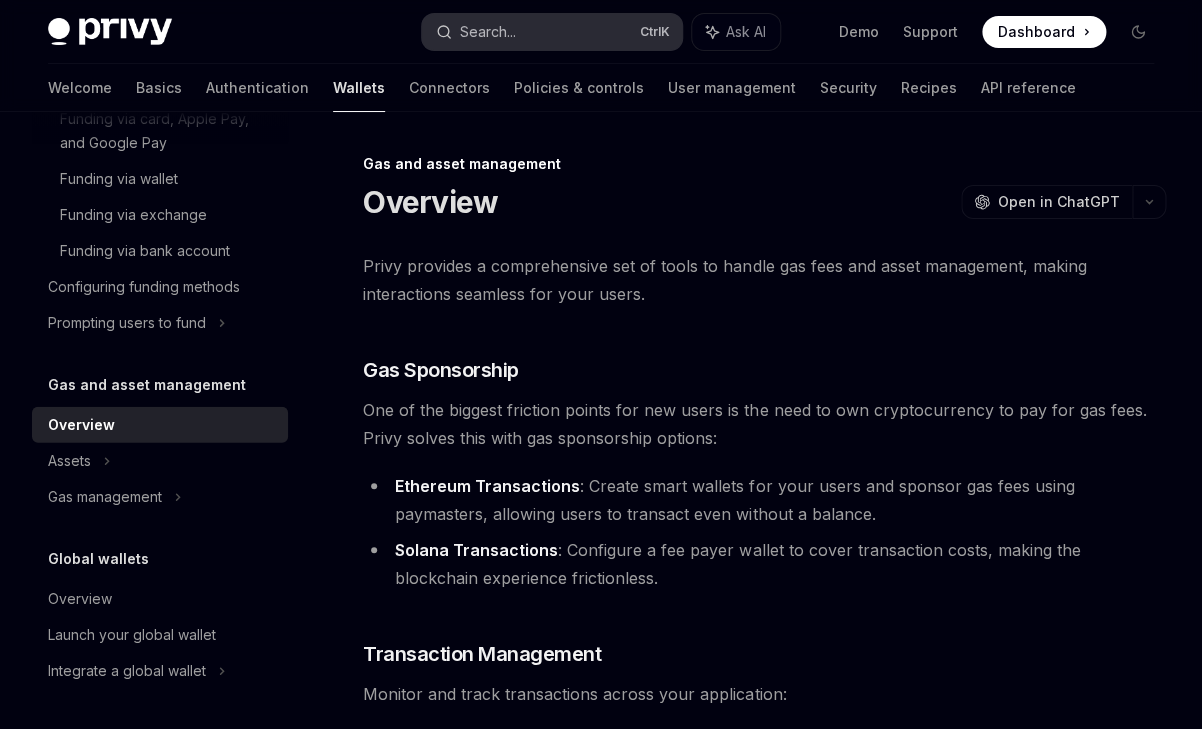 click on "Search... Ctrl  K" at bounding box center (552, 32) 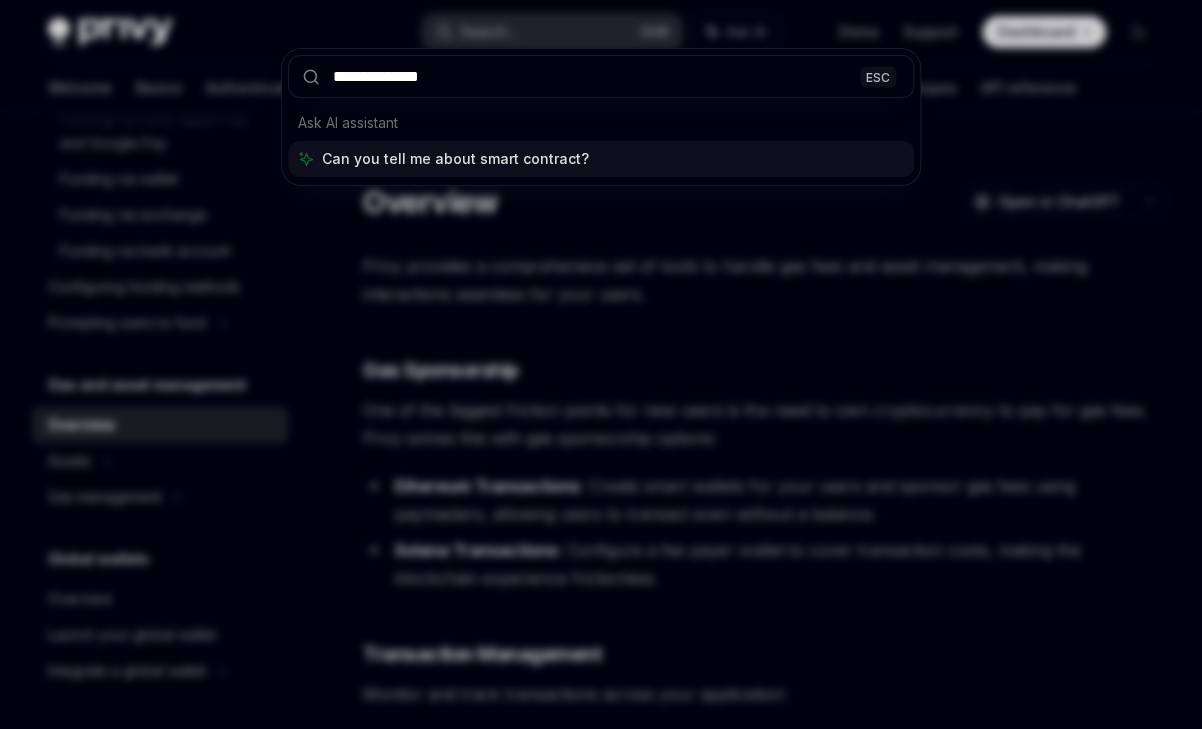 type on "**********" 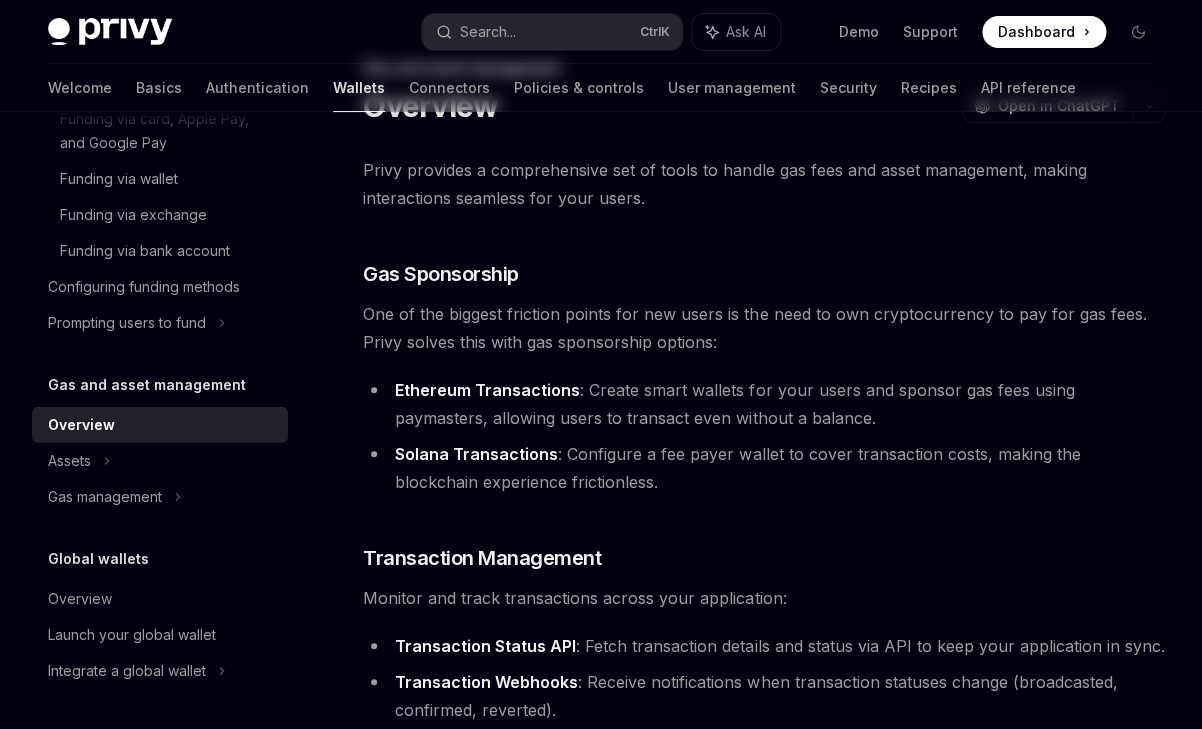 scroll, scrollTop: 0, scrollLeft: 0, axis: both 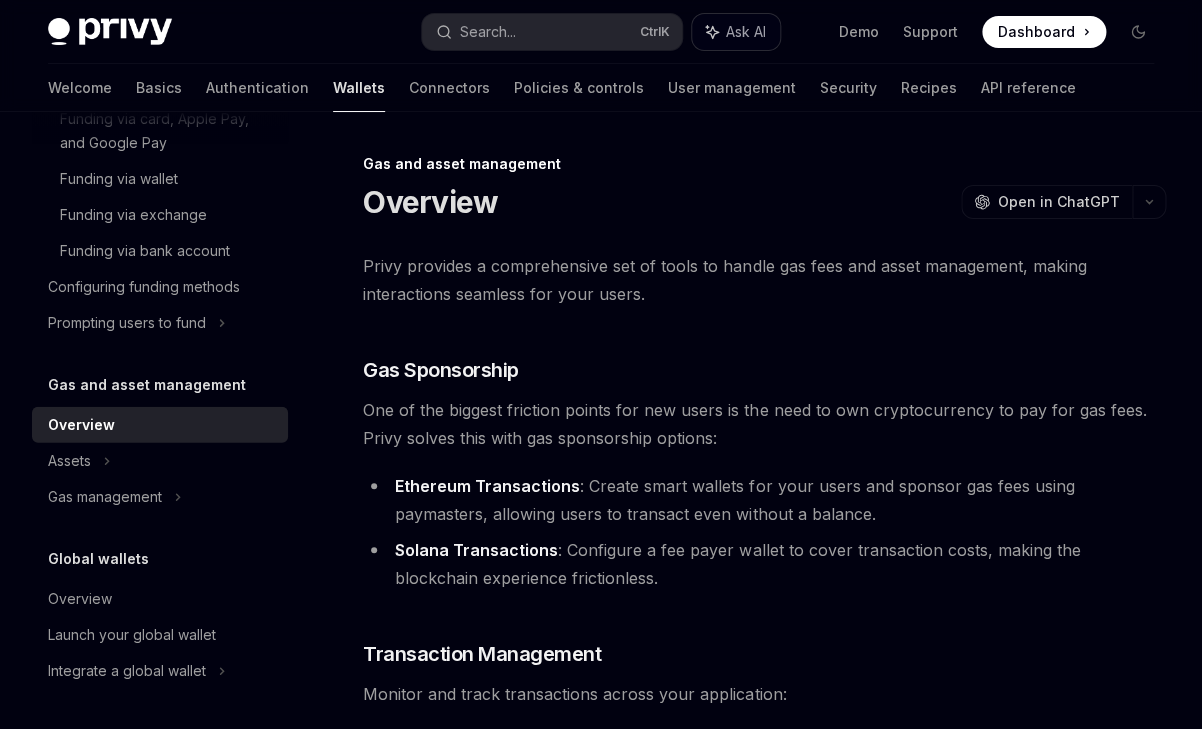 click on "Ask AI" at bounding box center [746, 32] 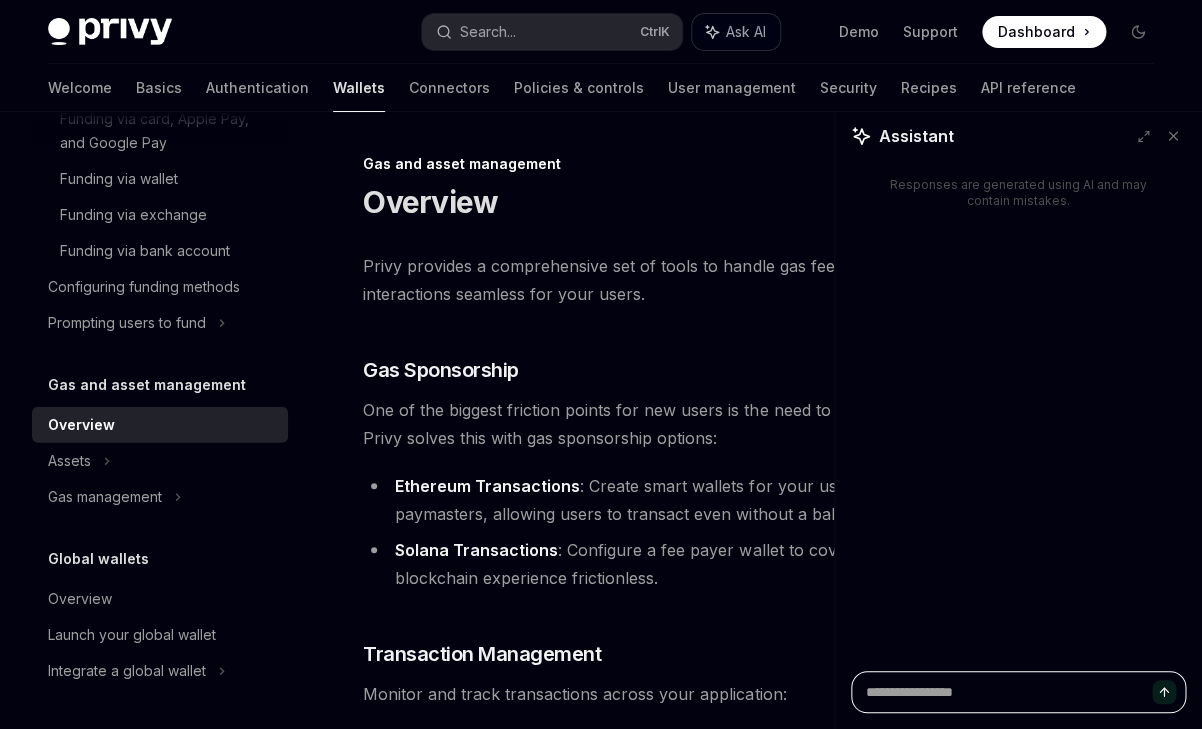 type on "*" 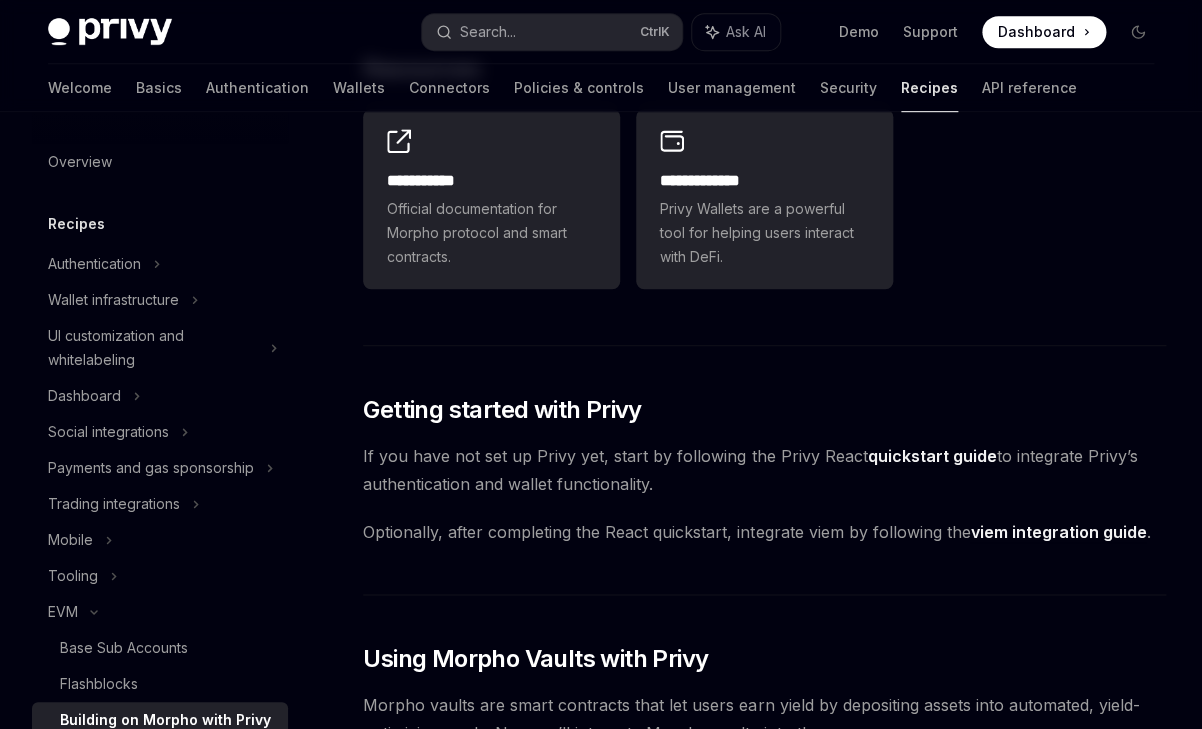 scroll, scrollTop: 332, scrollLeft: 0, axis: vertical 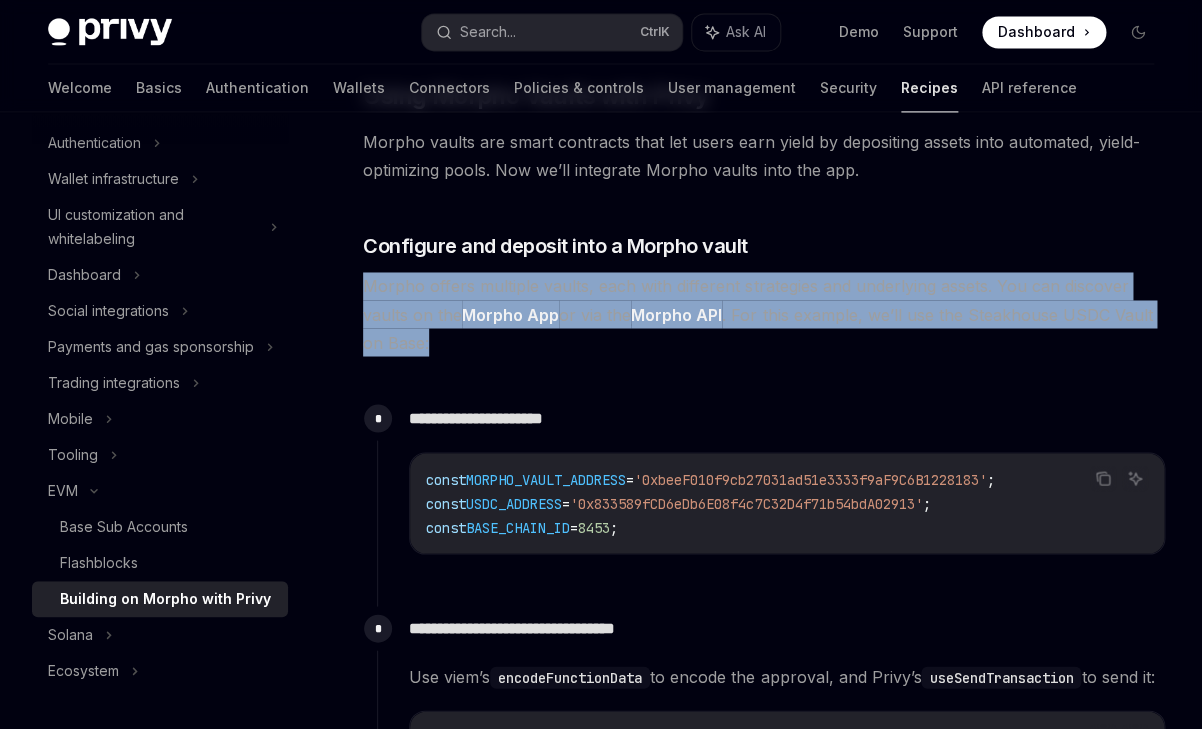 drag, startPoint x: 365, startPoint y: 286, endPoint x: 475, endPoint y: 335, distance: 120.4201 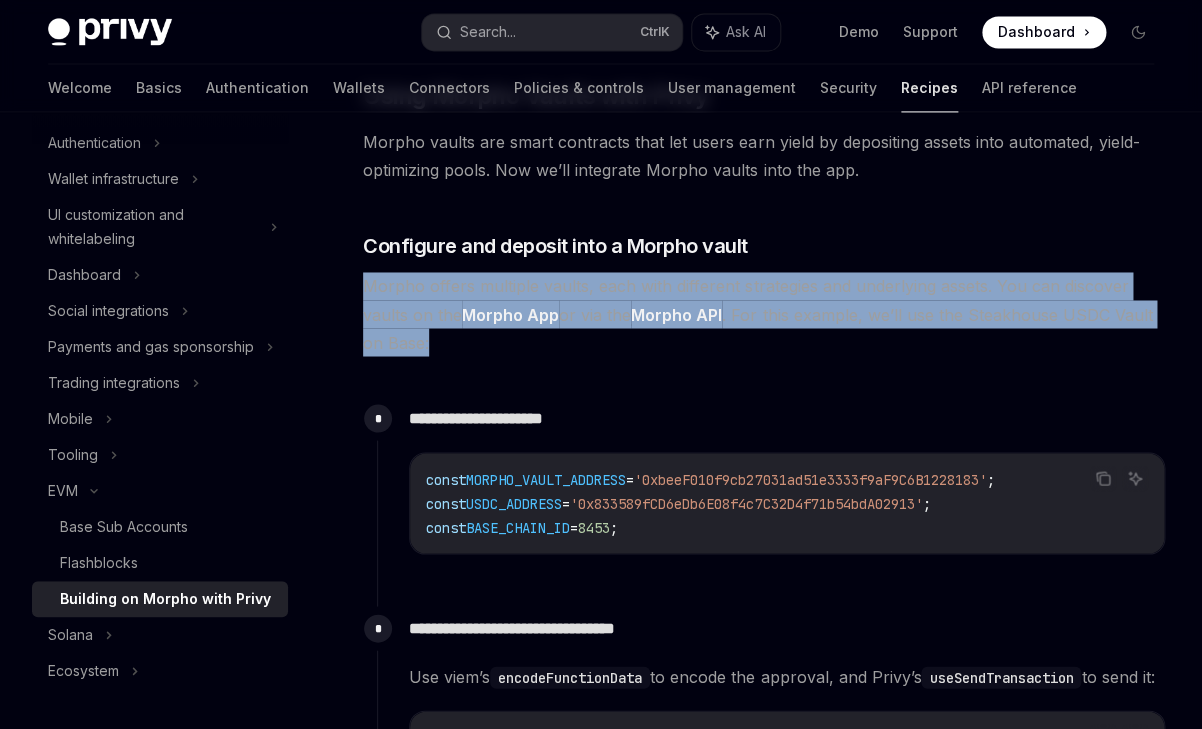 click on "Morpho offers multiple vaults, each with different strategies and underlying assets. You can discover vaults on the  Morpho App  or via the  Morpho API . For this example, we’ll use the Steakhouse USDC Vault on Base:" at bounding box center [764, 314] 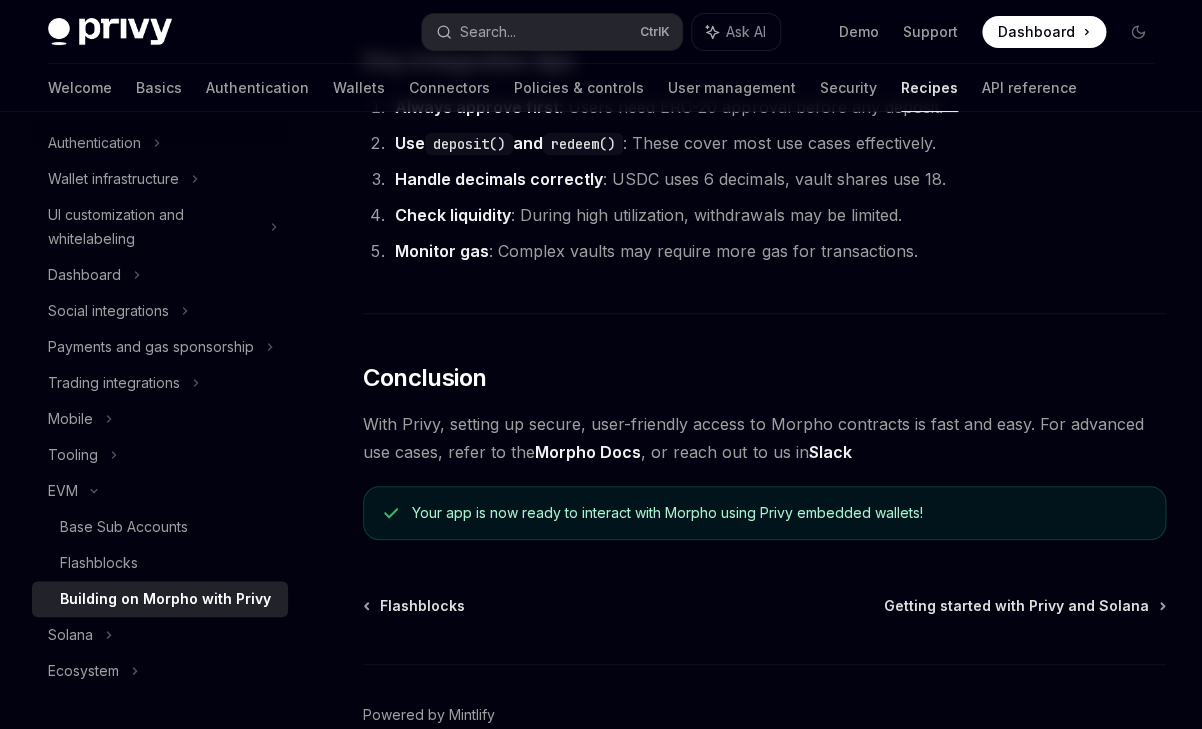scroll, scrollTop: 4911, scrollLeft: 0, axis: vertical 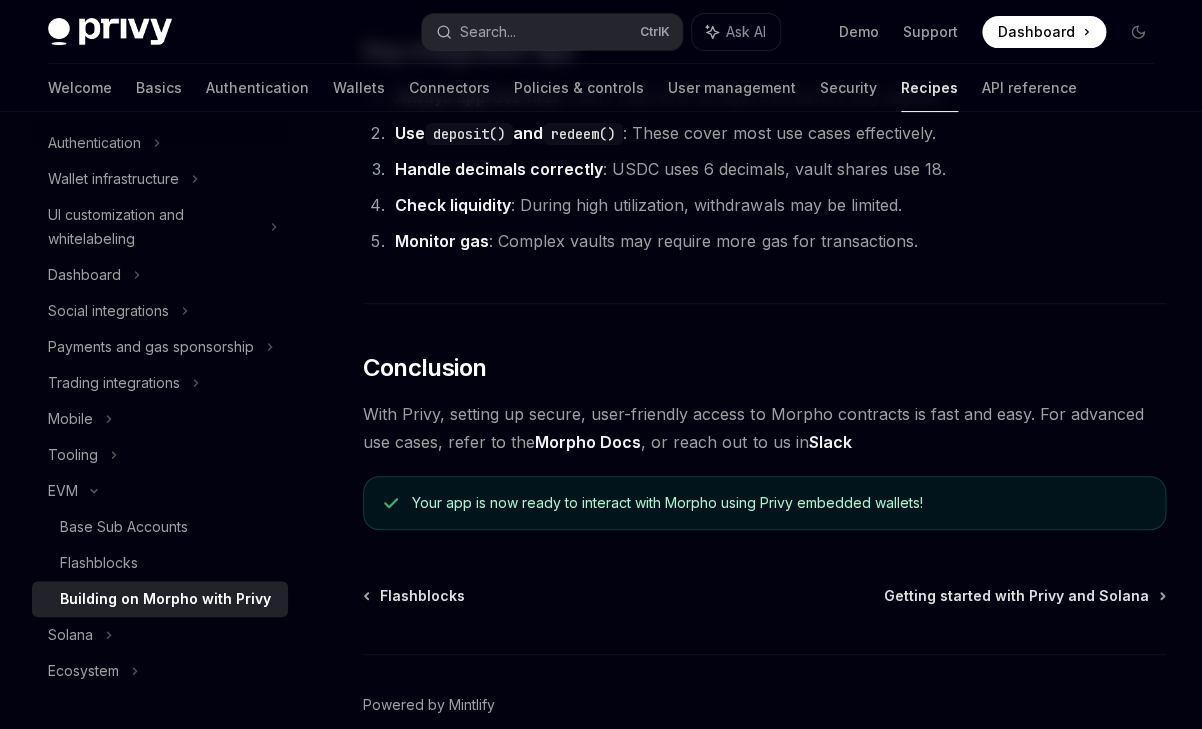 click on "Morpho Docs" at bounding box center [588, 442] 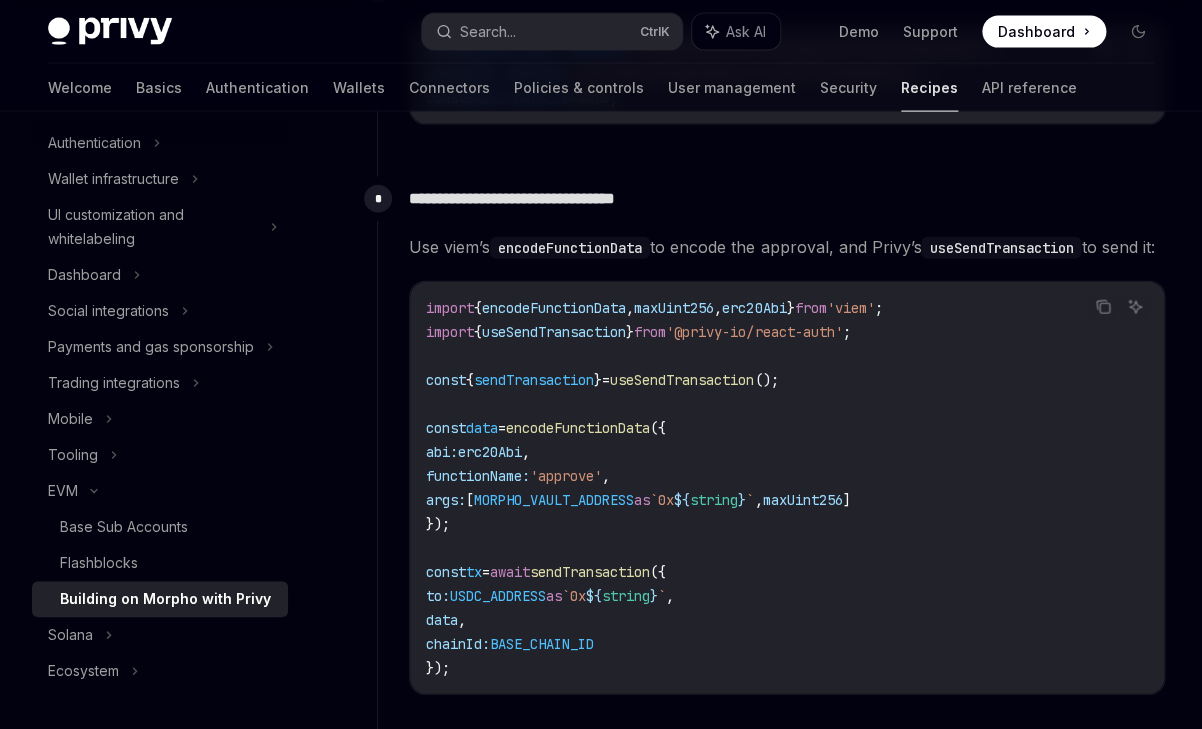 scroll, scrollTop: 1294, scrollLeft: 0, axis: vertical 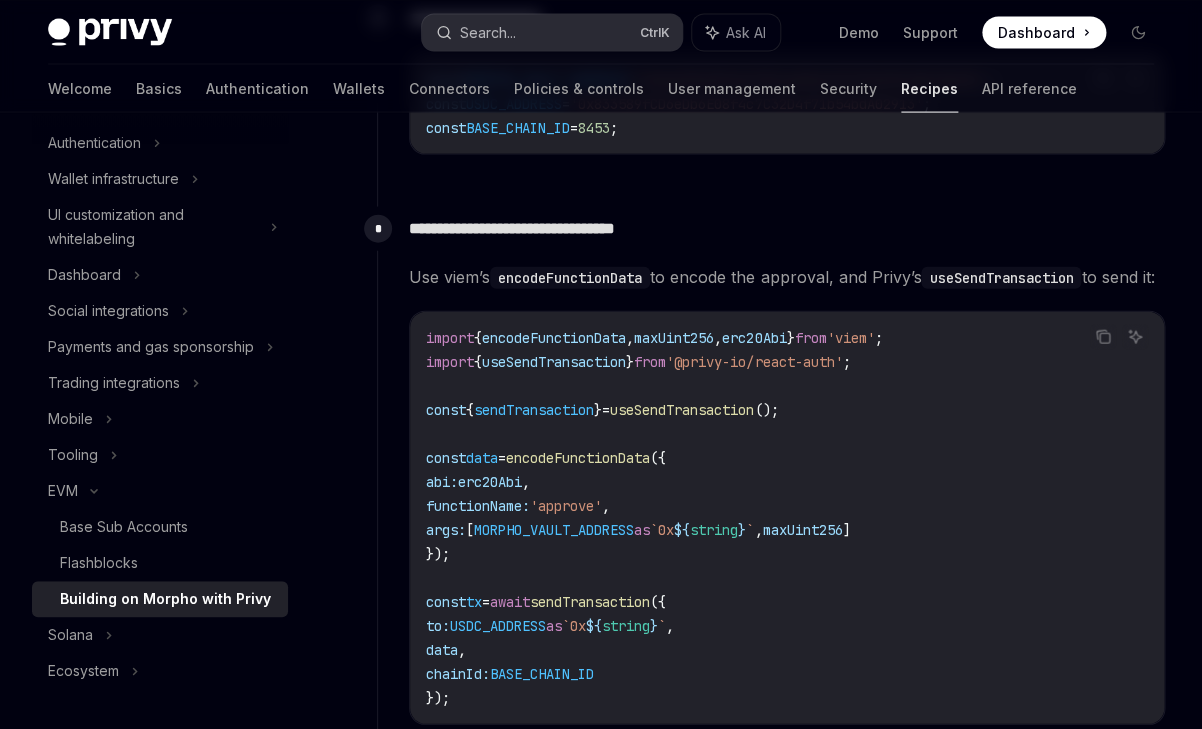 click on "Search..." at bounding box center (488, 32) 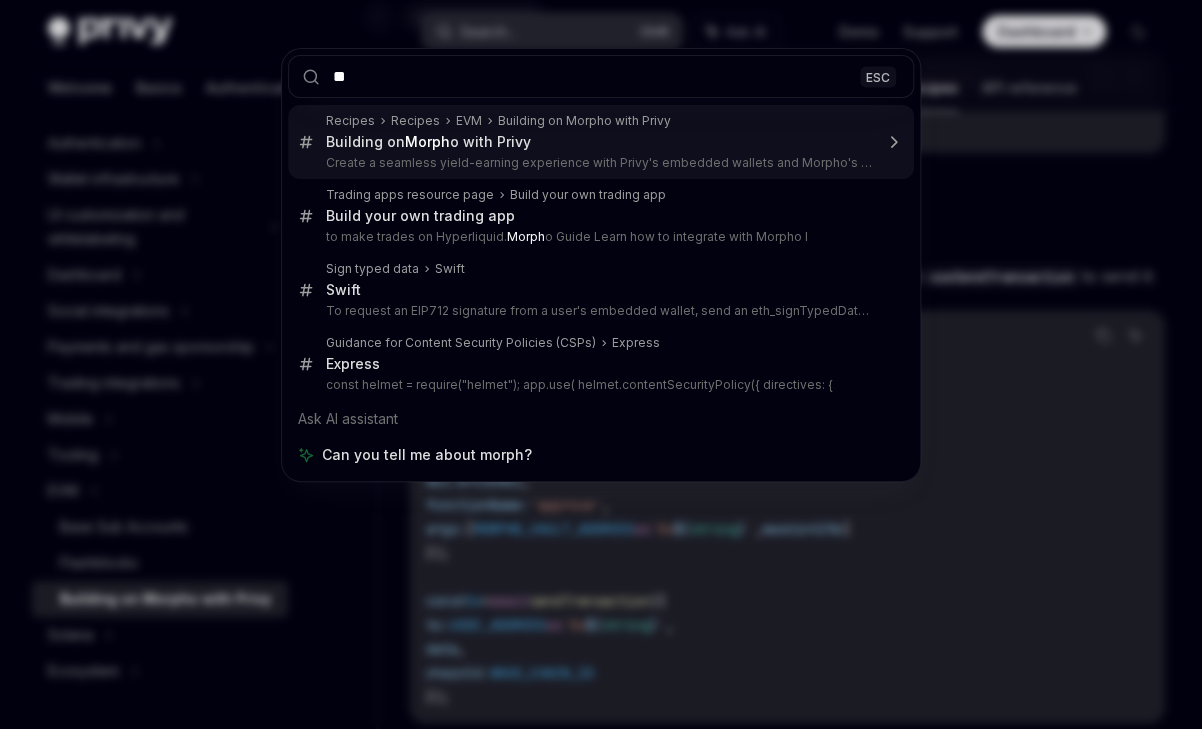 type on "*" 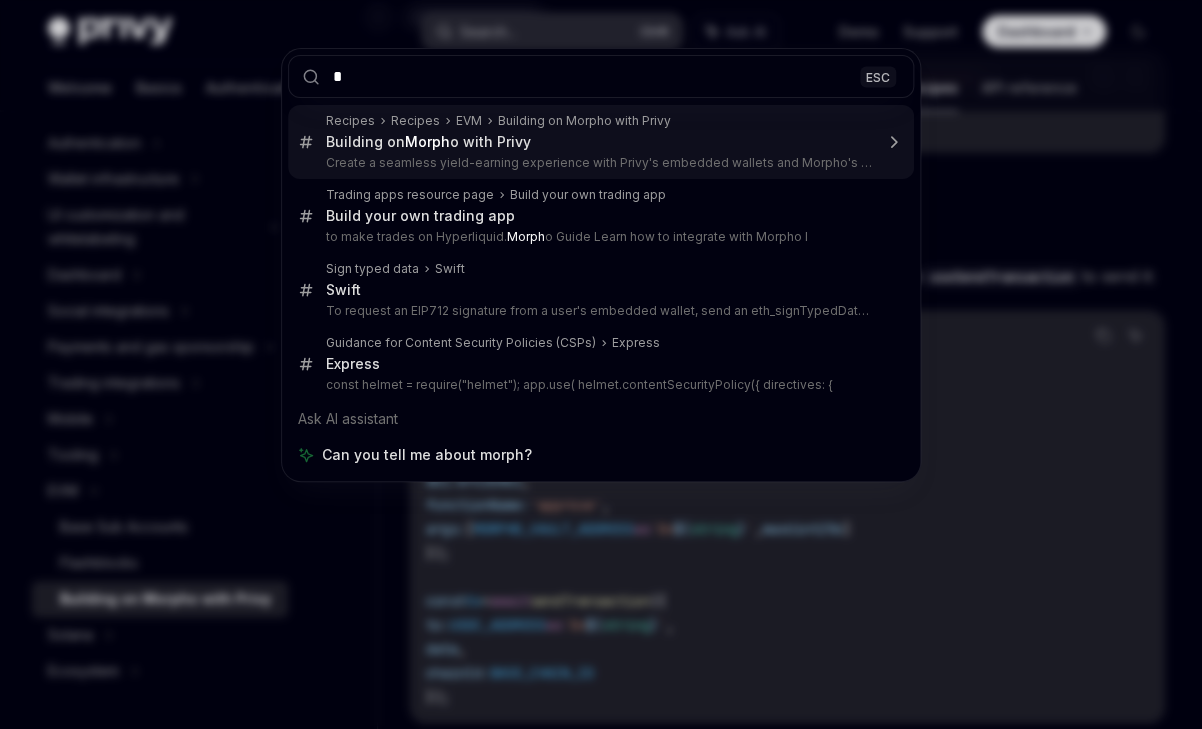 type 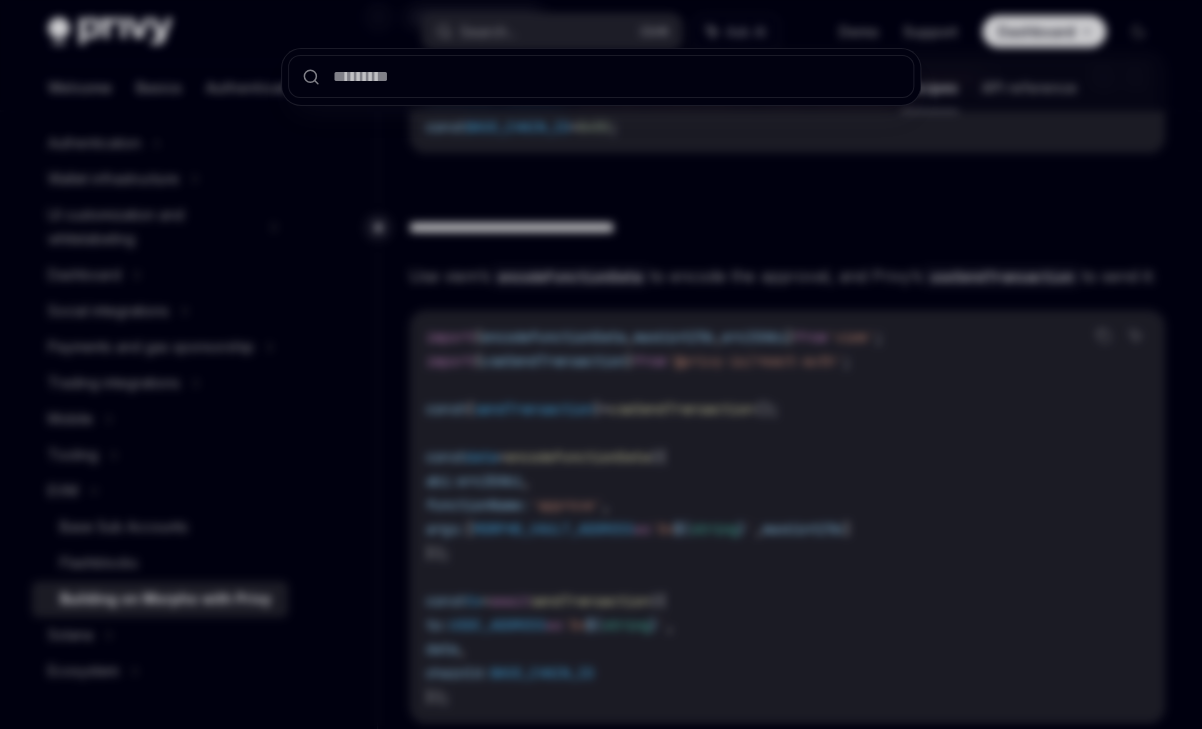 click at bounding box center [601, 364] 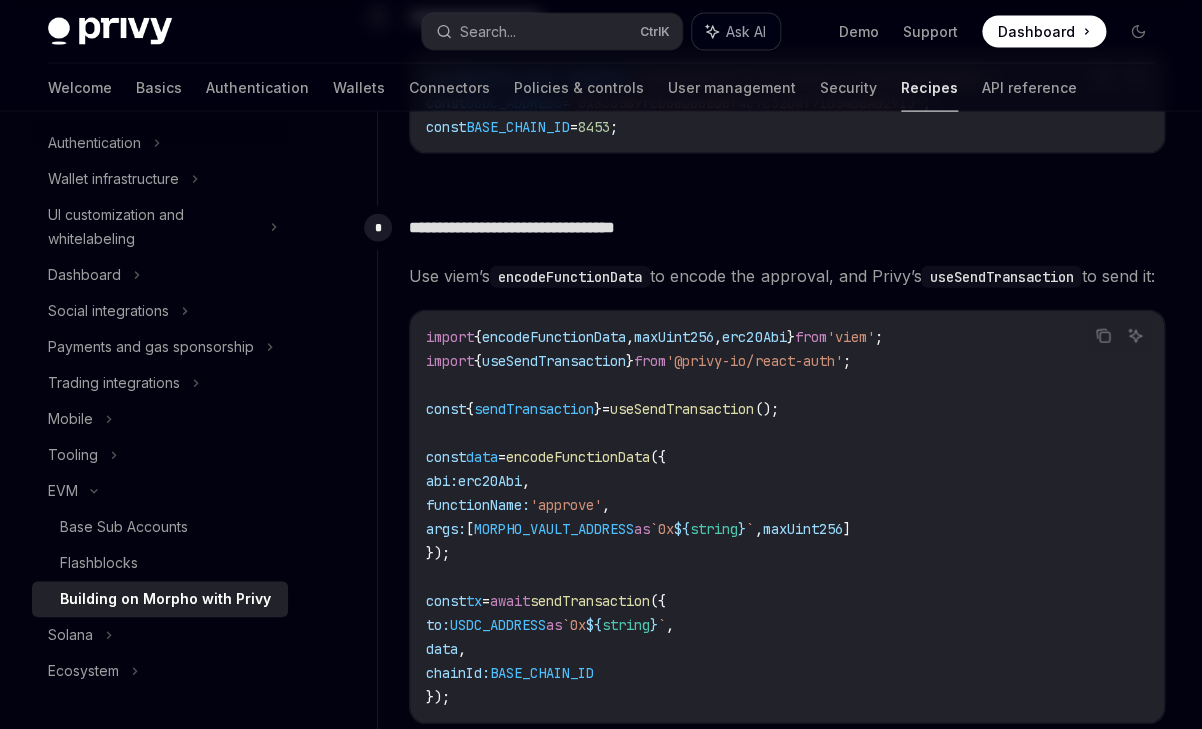 click on "Ask AI" at bounding box center [736, 32] 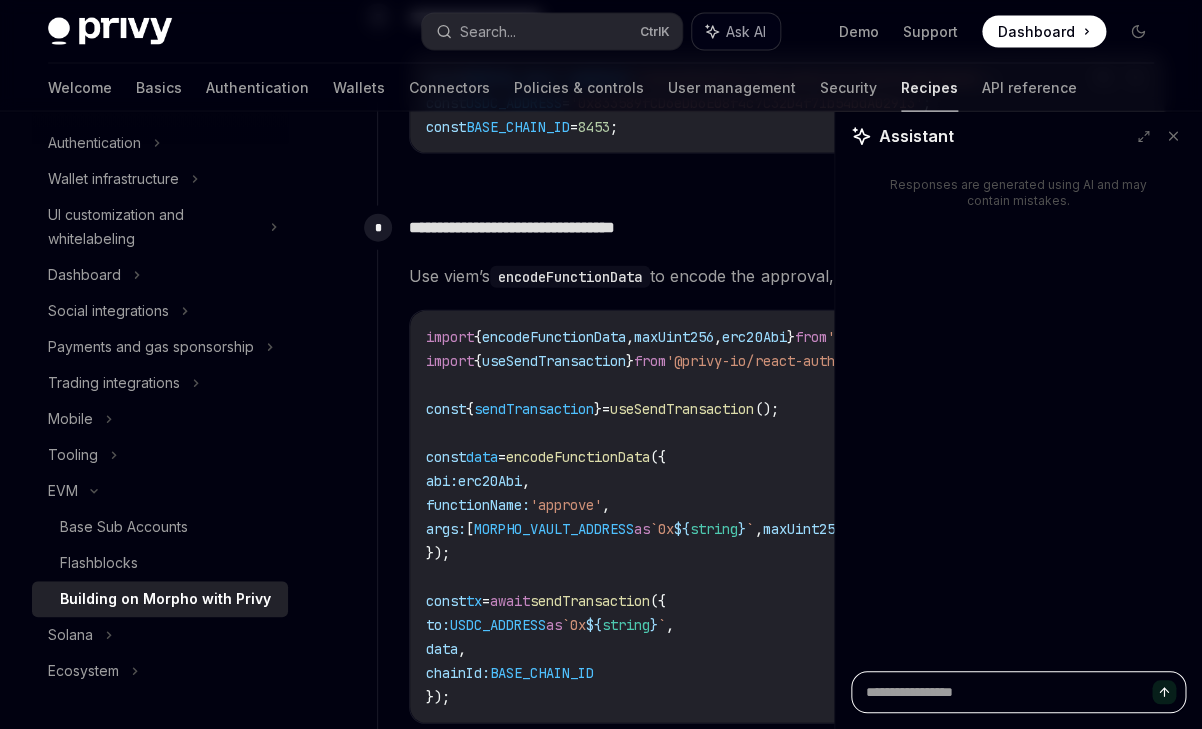 type on "*" 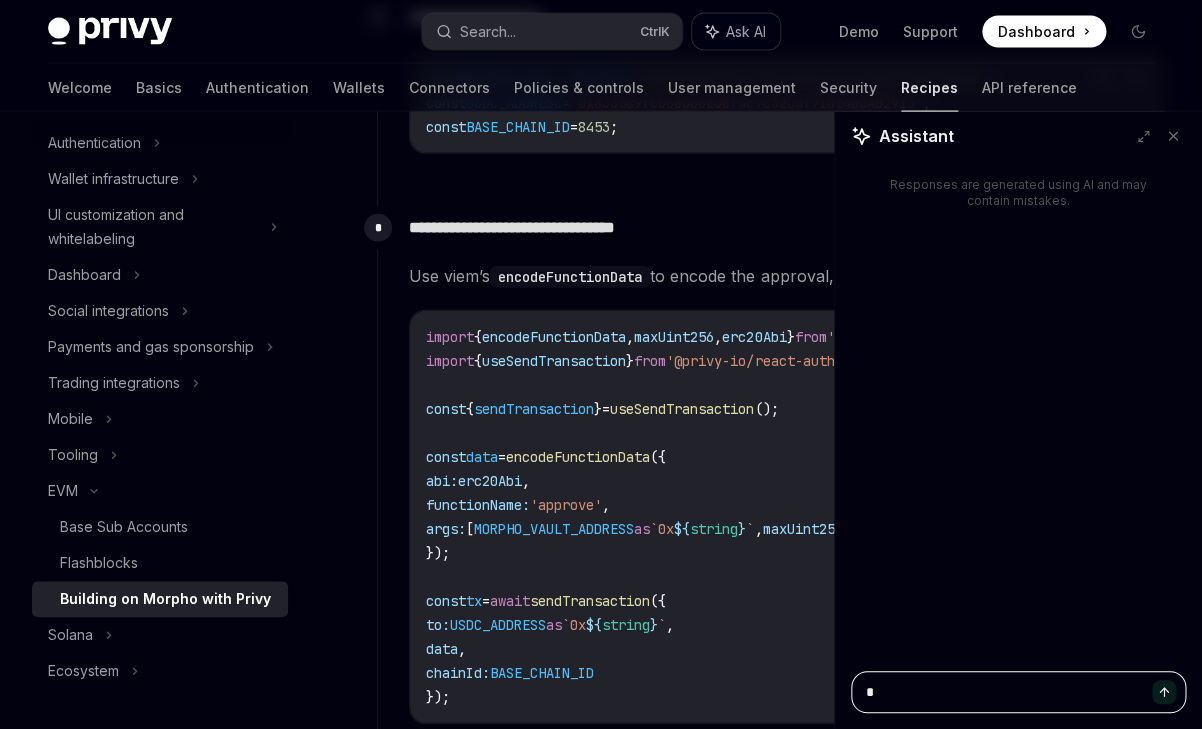 type on "*" 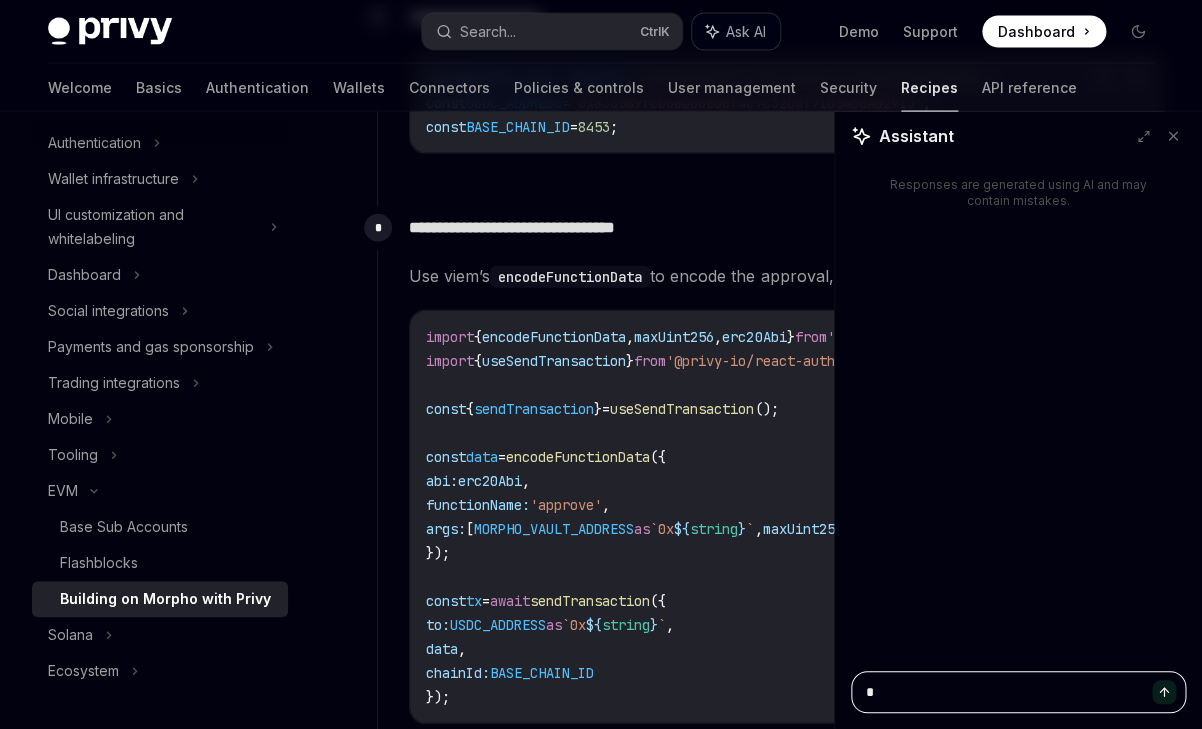type on "**" 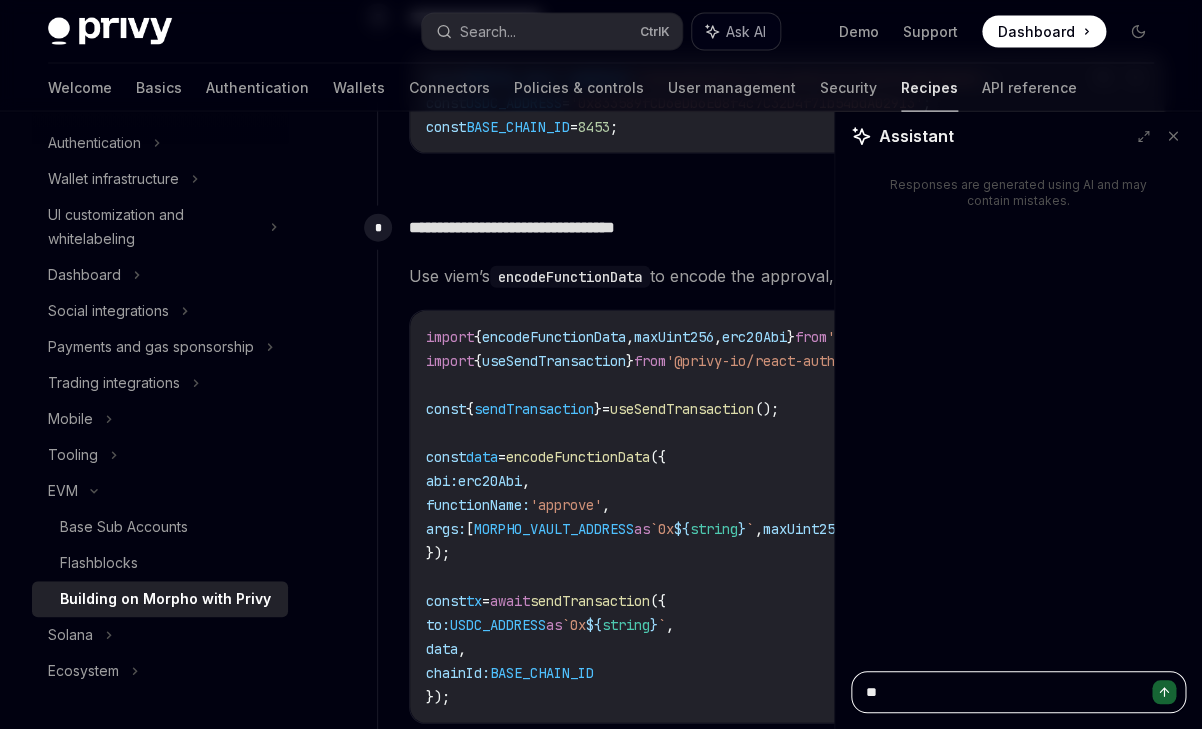 type on "***" 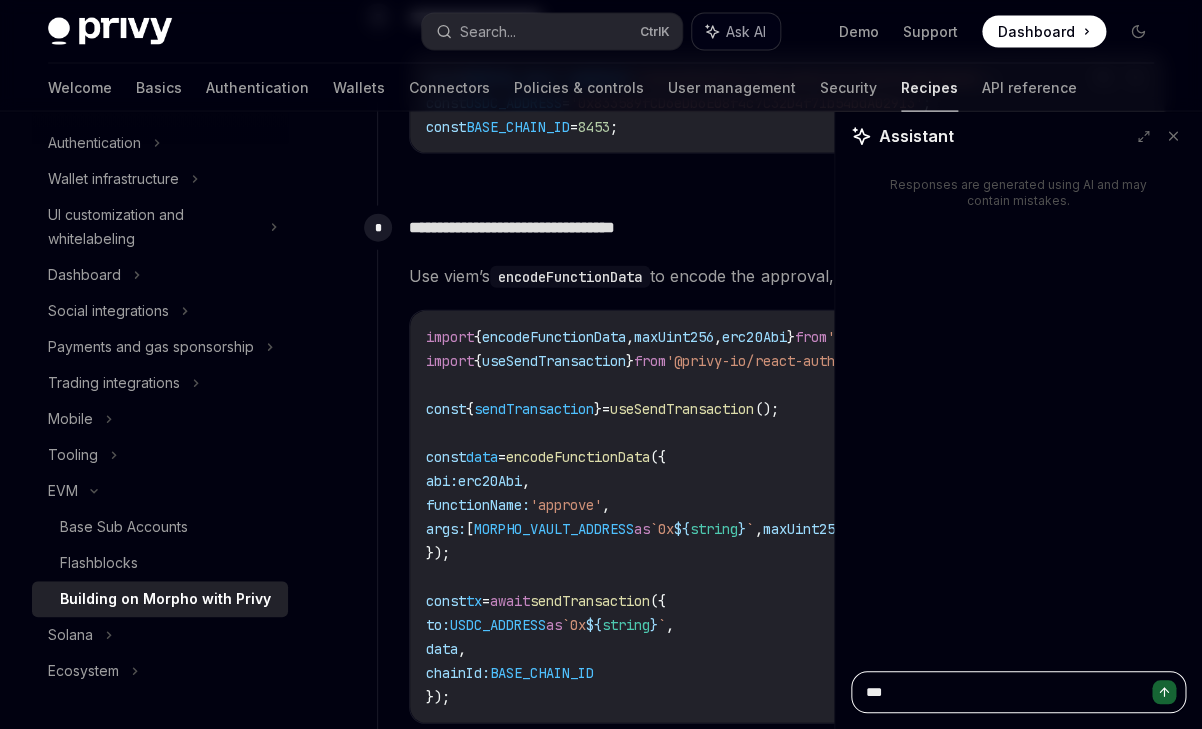 type on "****" 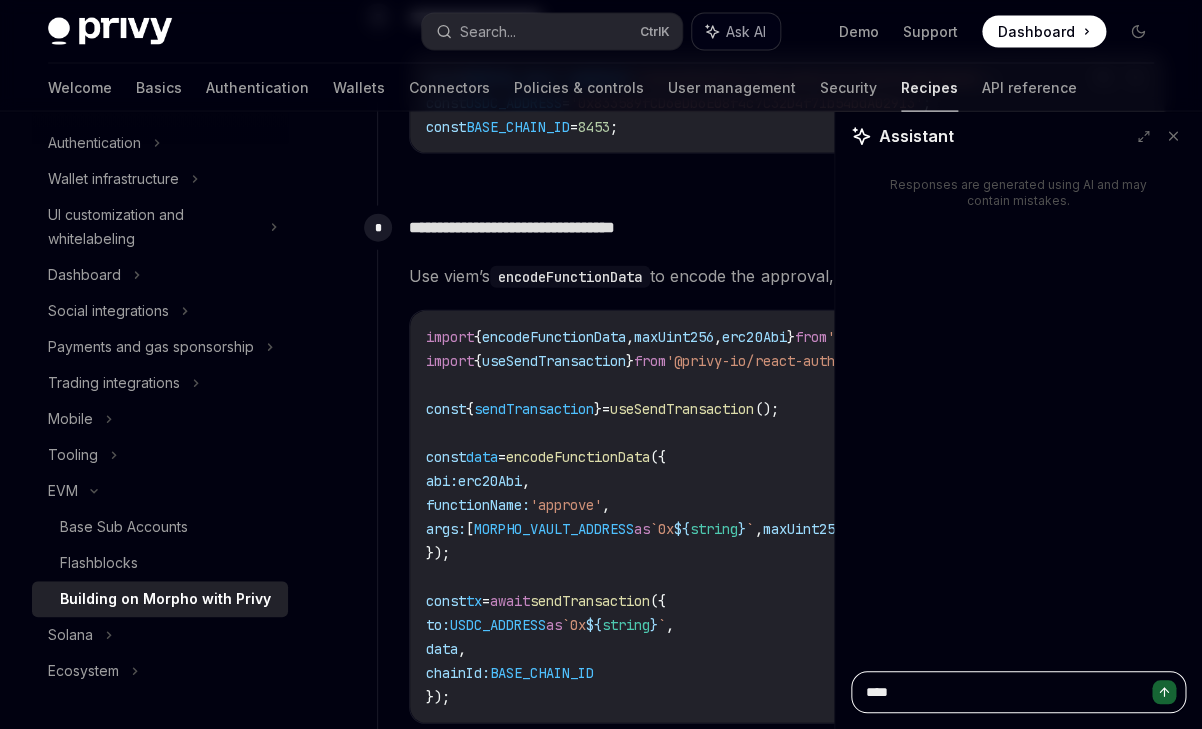 type on "*****" 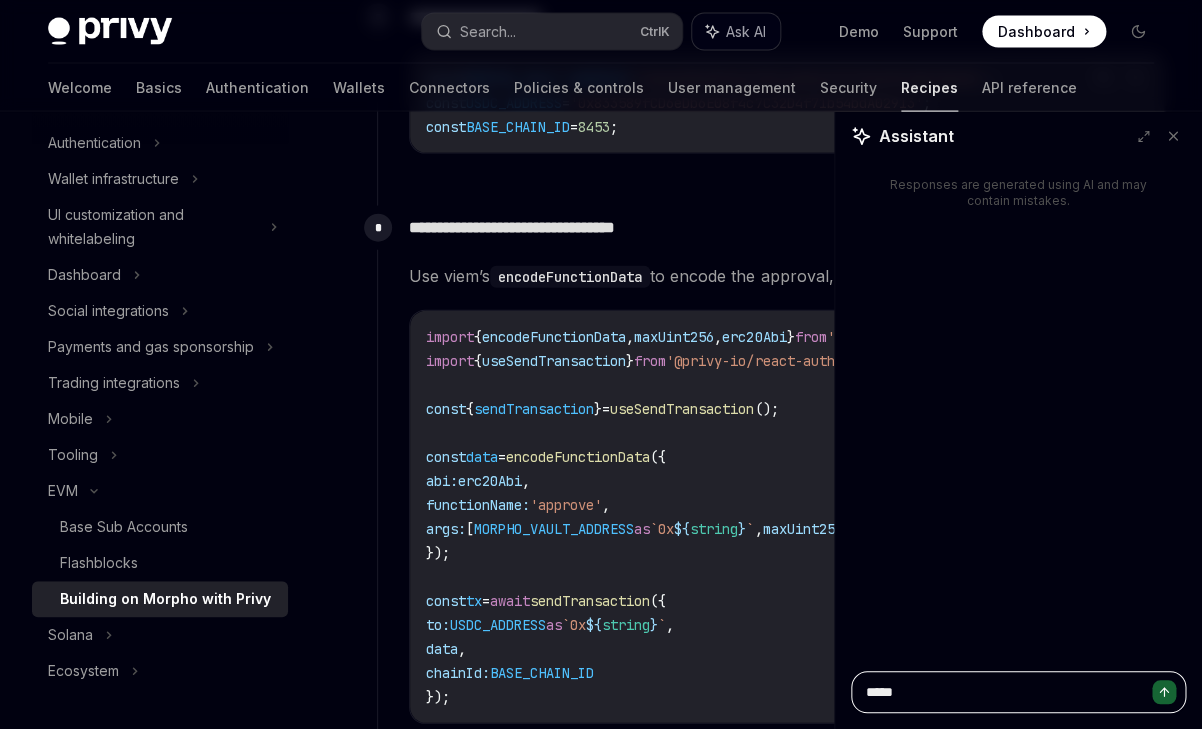 type on "*****" 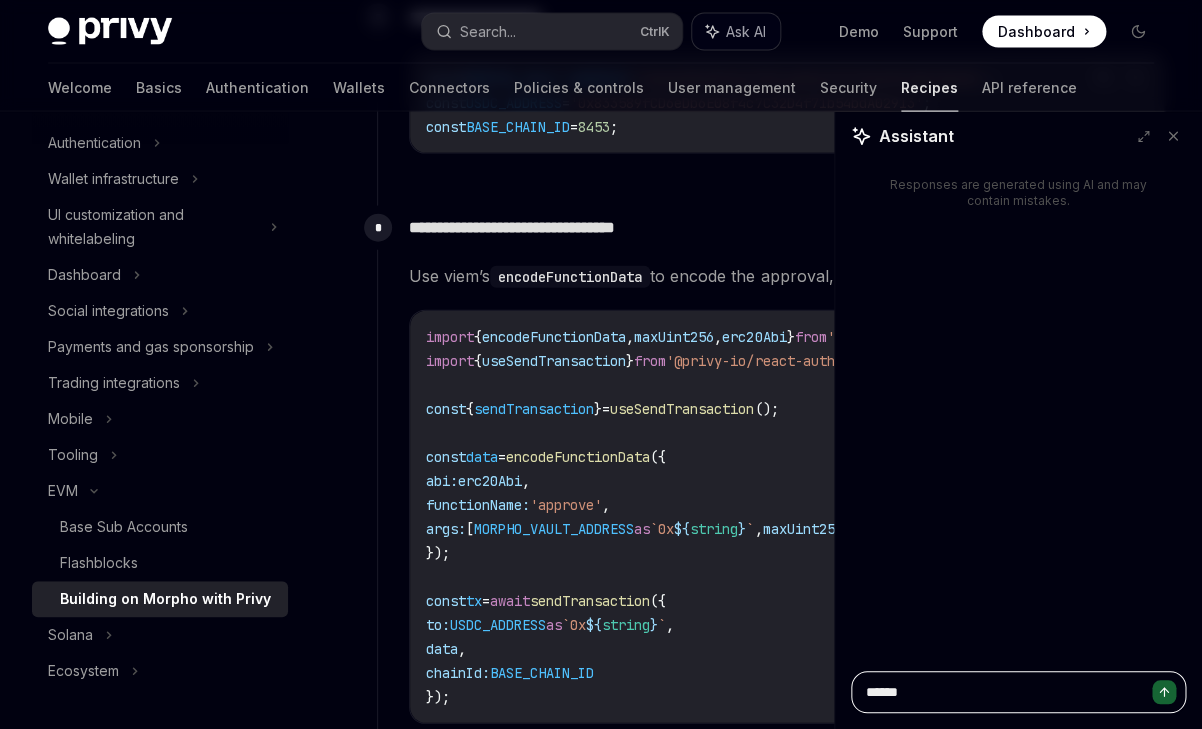 type on "*******" 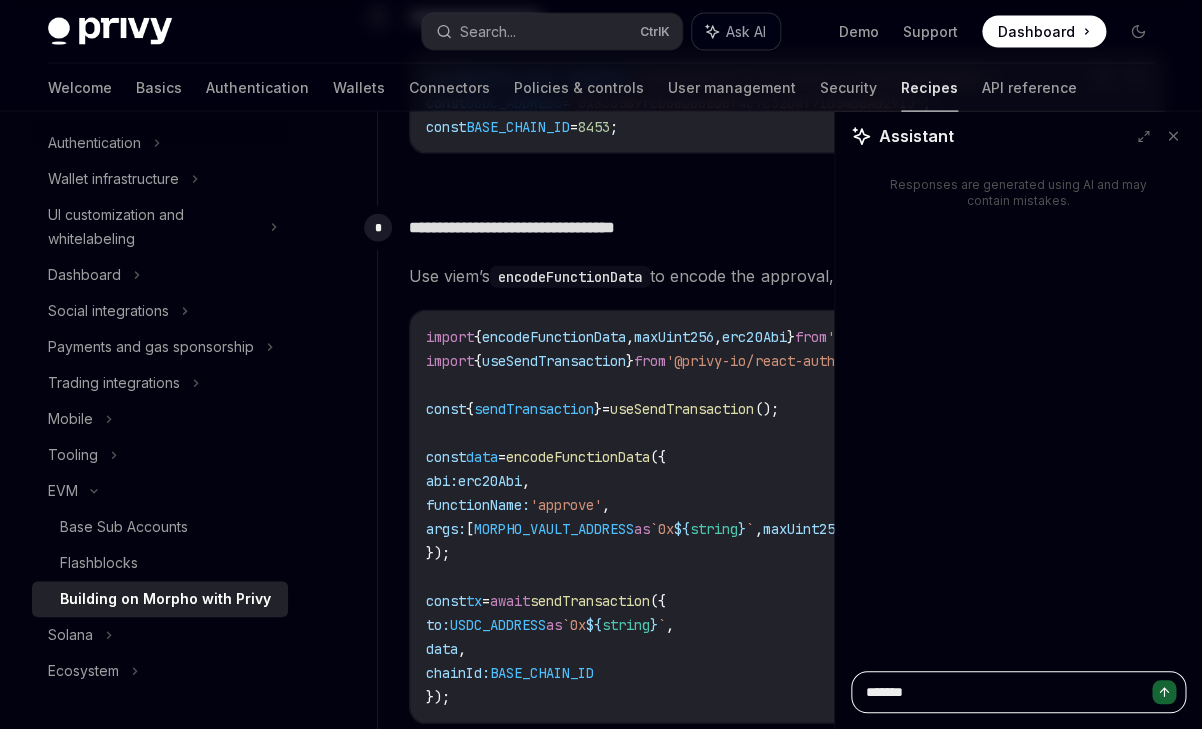 type on "********" 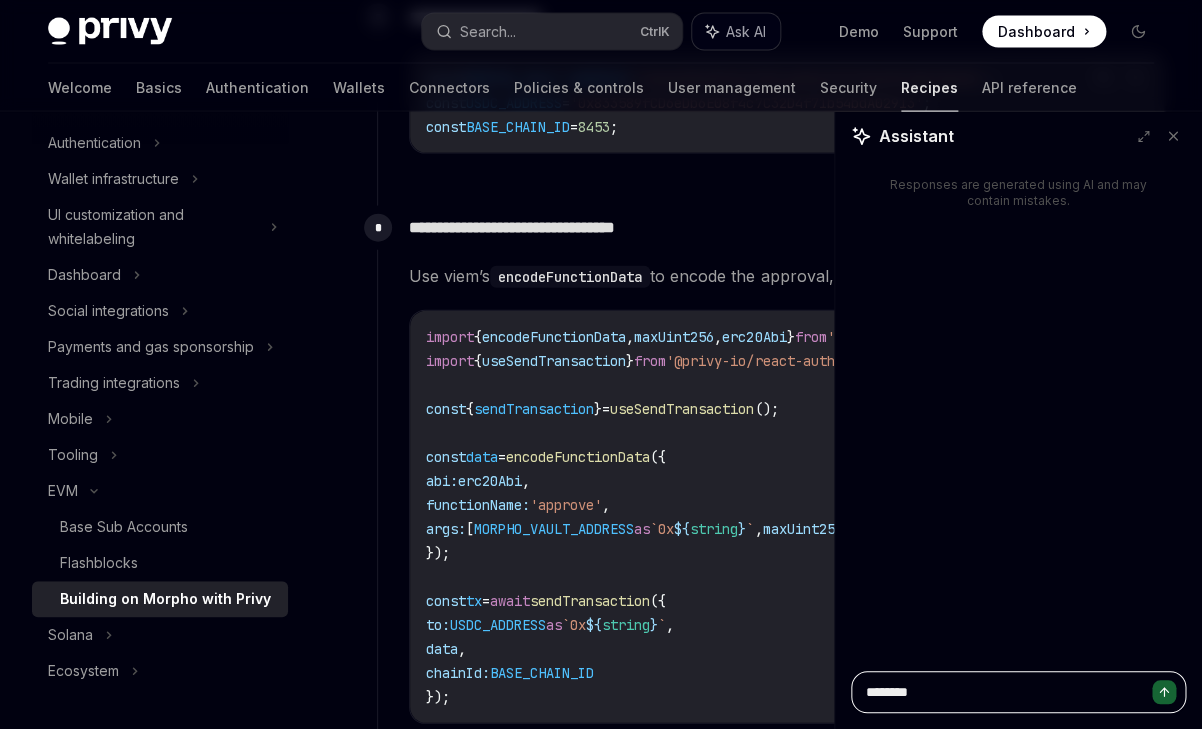 type on "*********" 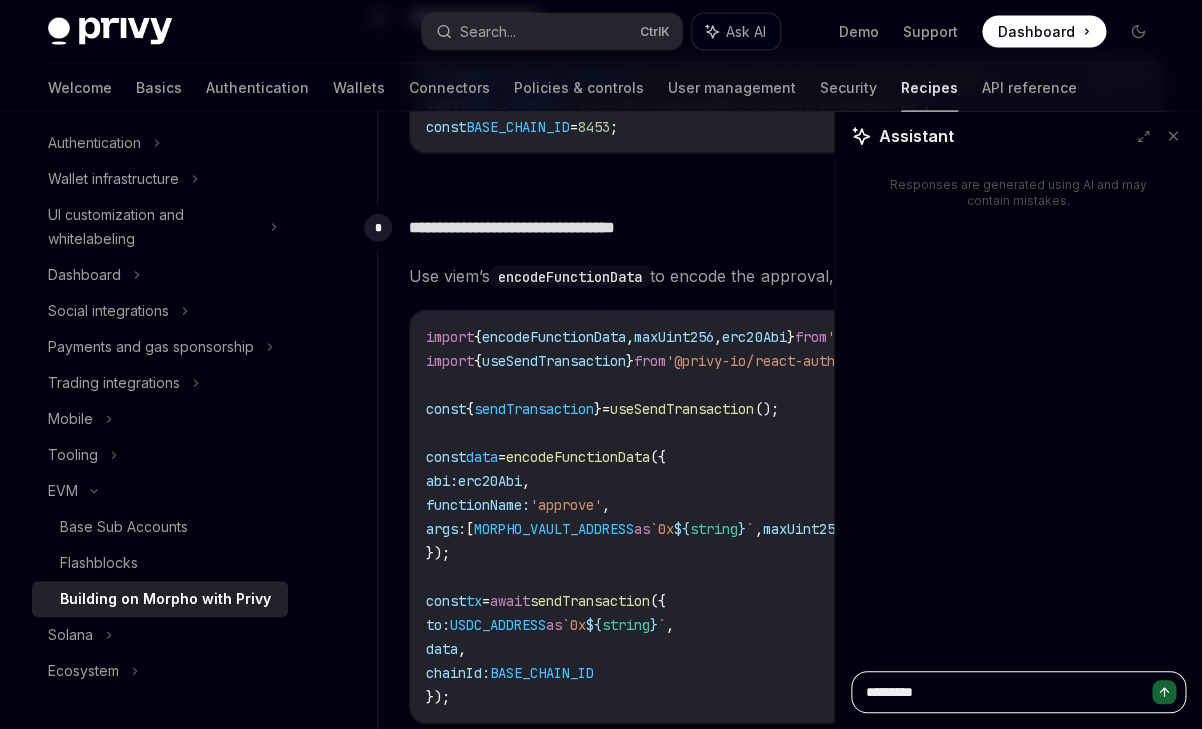 type on "**********" 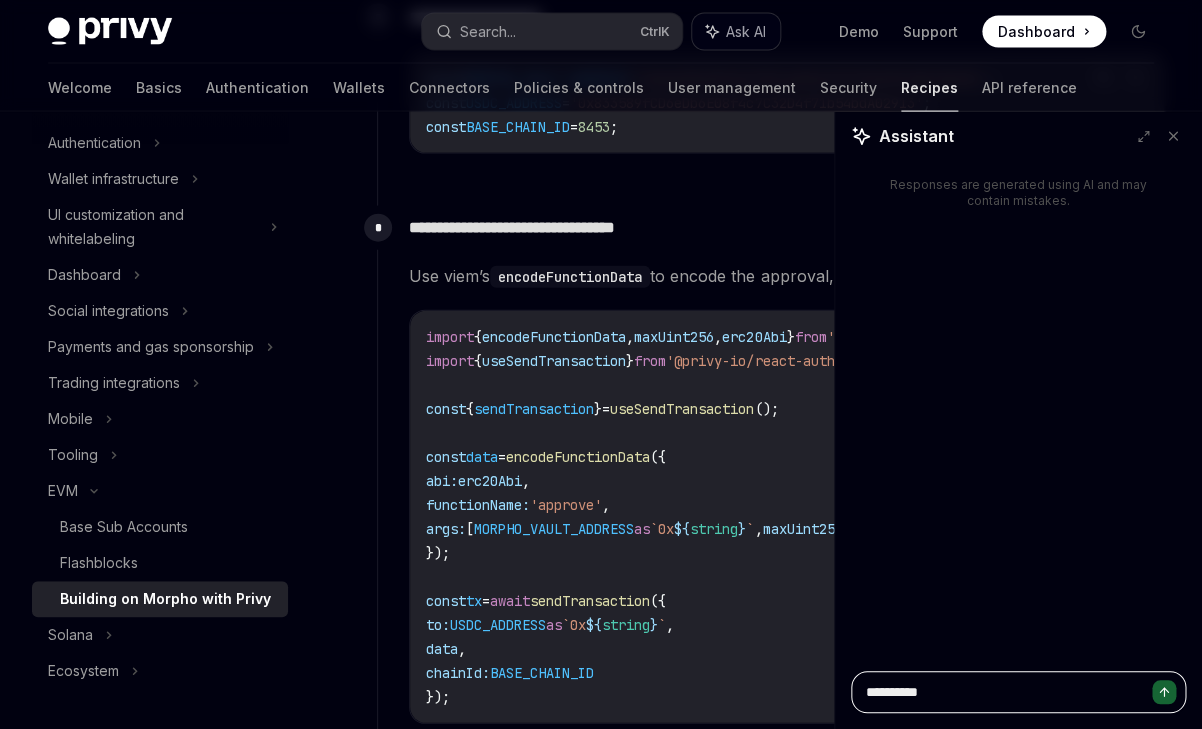 type on "**********" 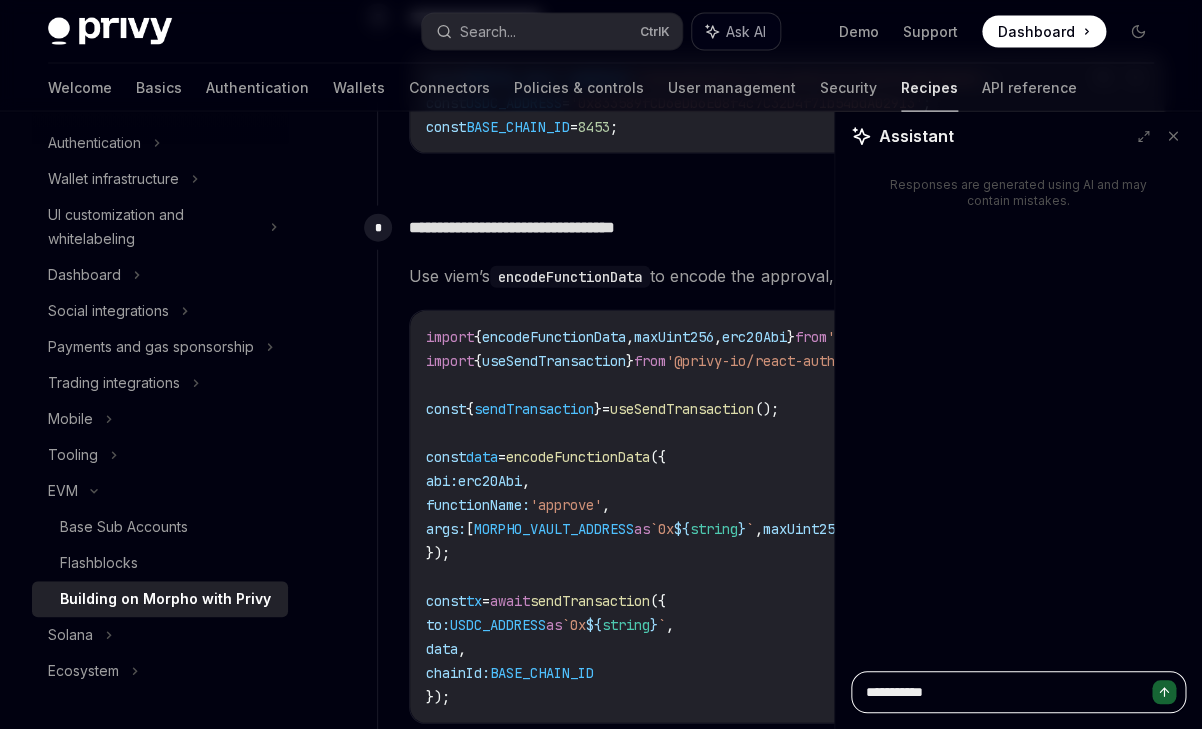 type on "**********" 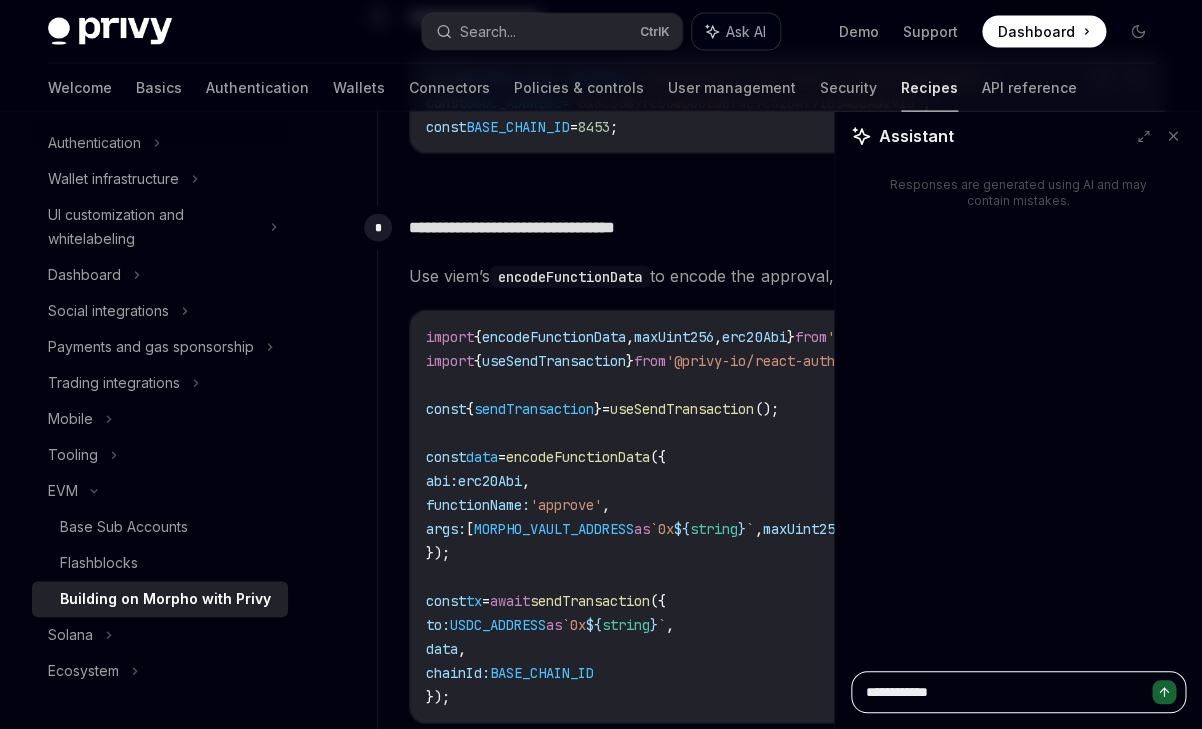 type on "**********" 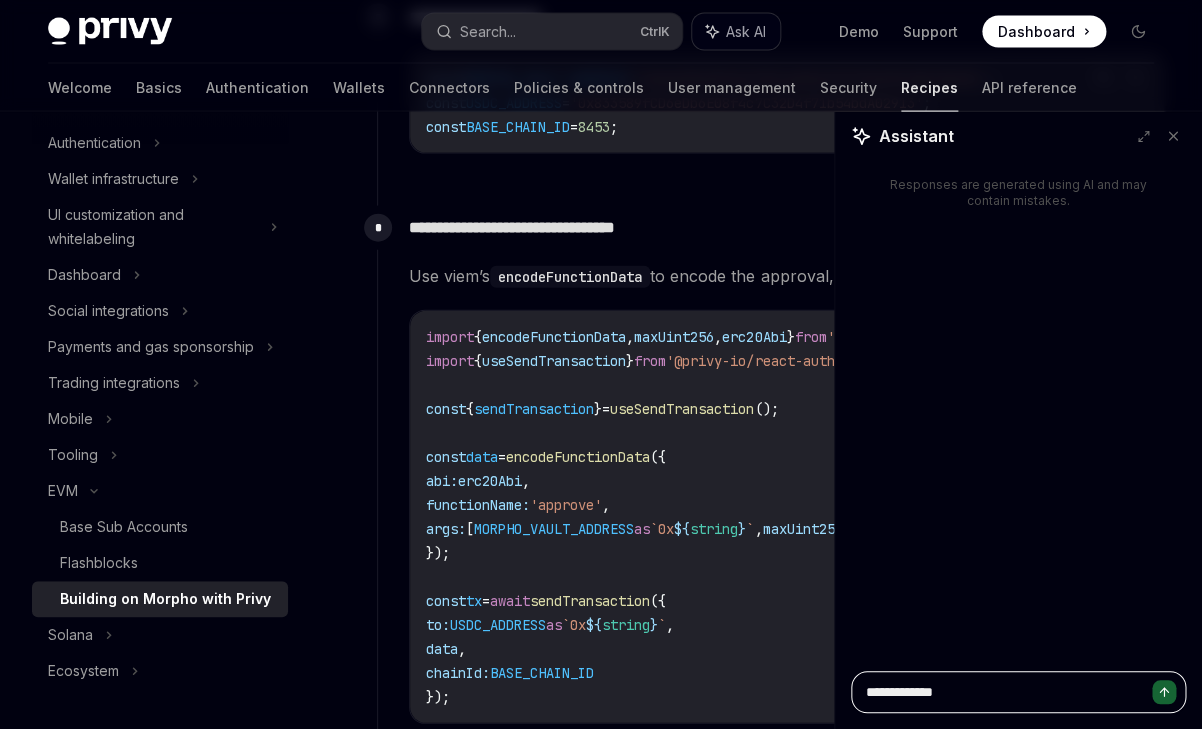 type on "**********" 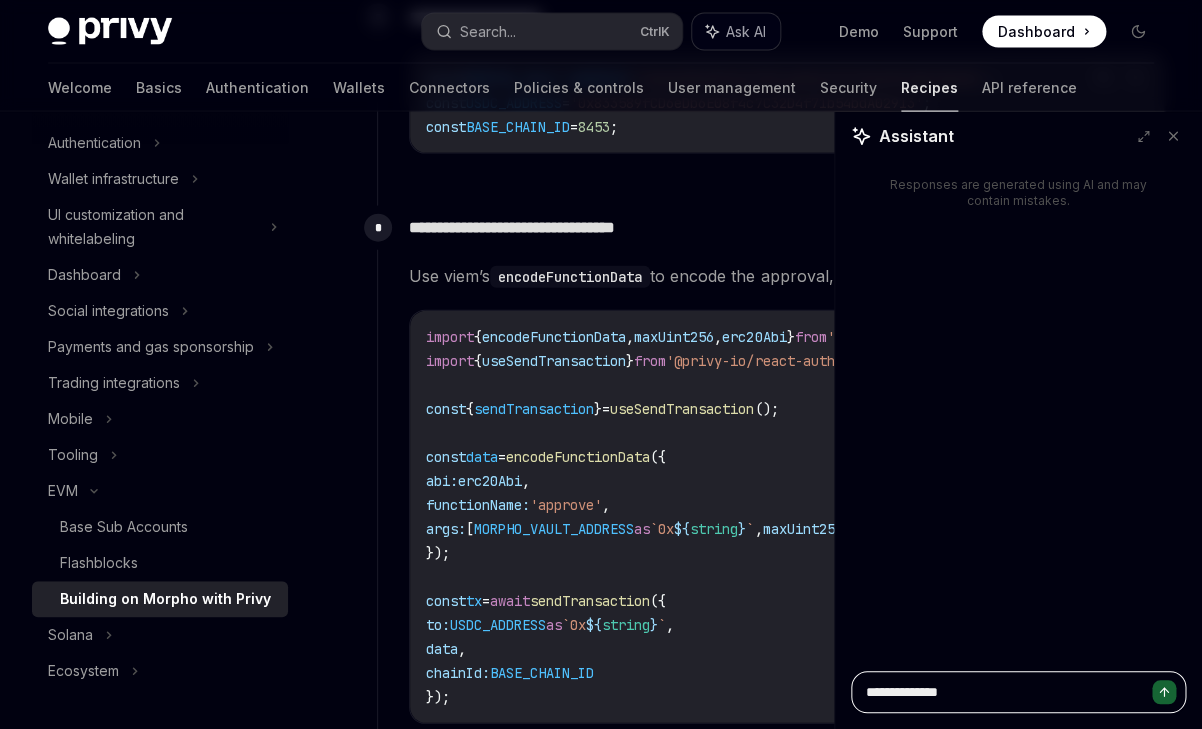 type on "*" 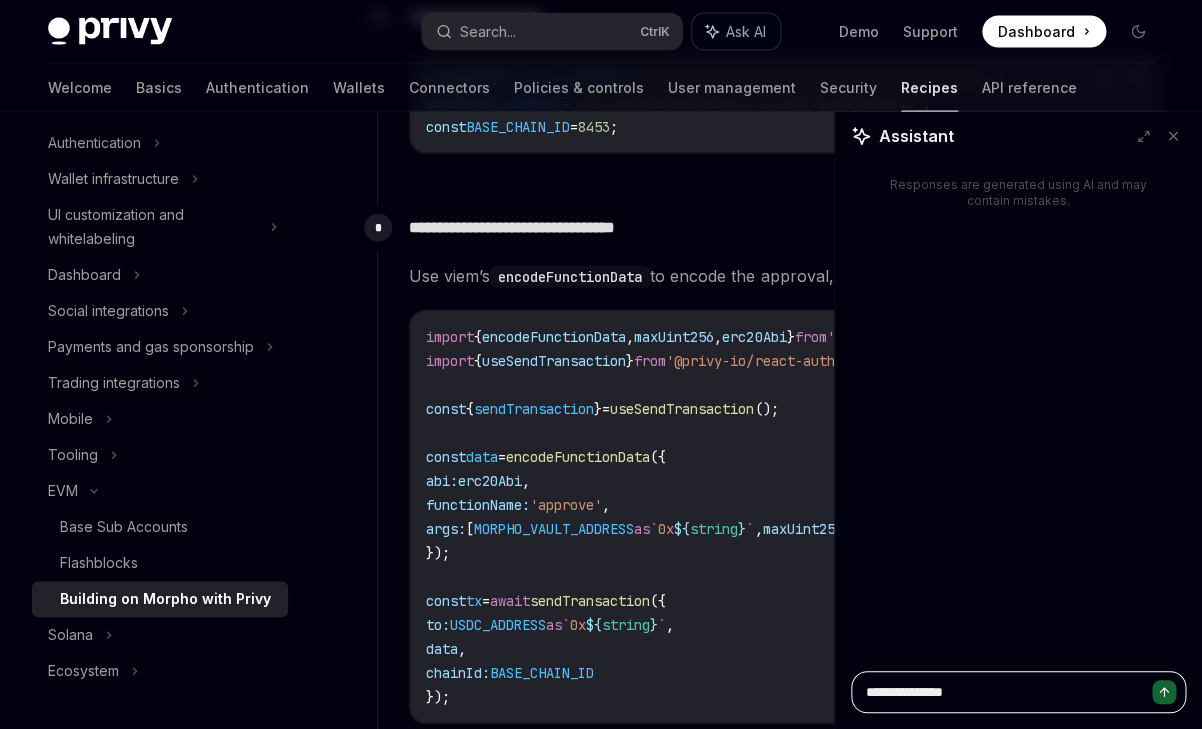 type on "**********" 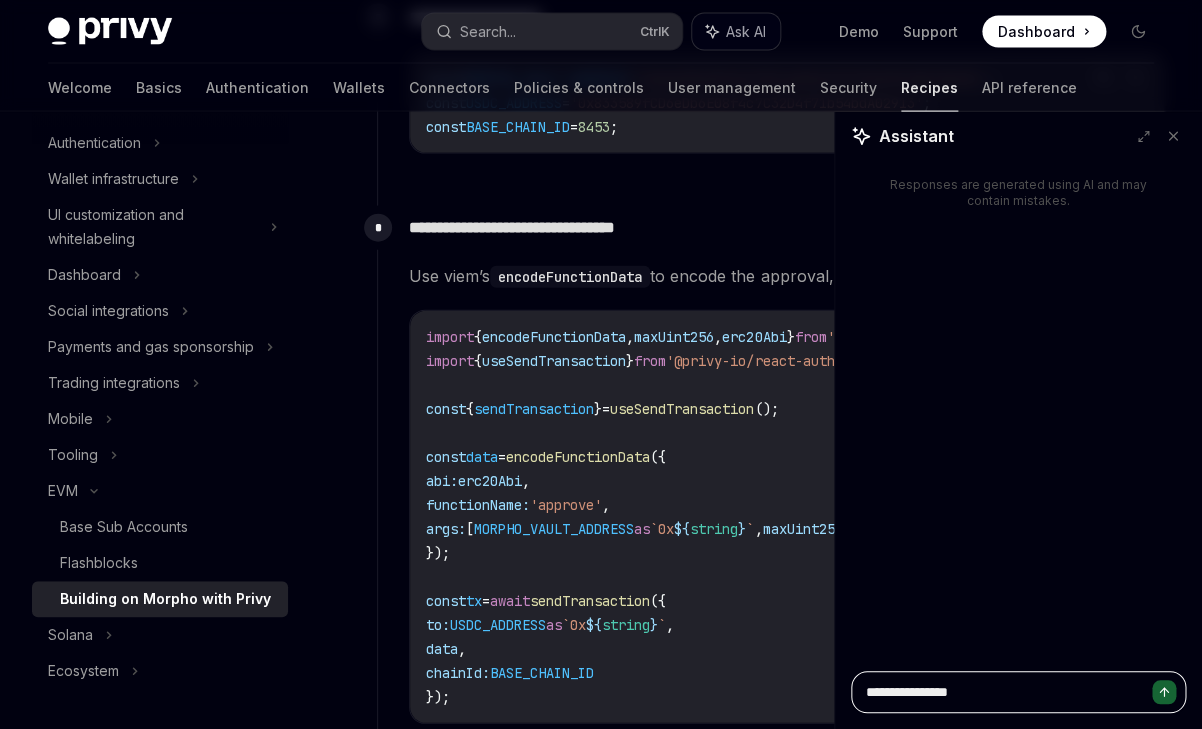 type on "**********" 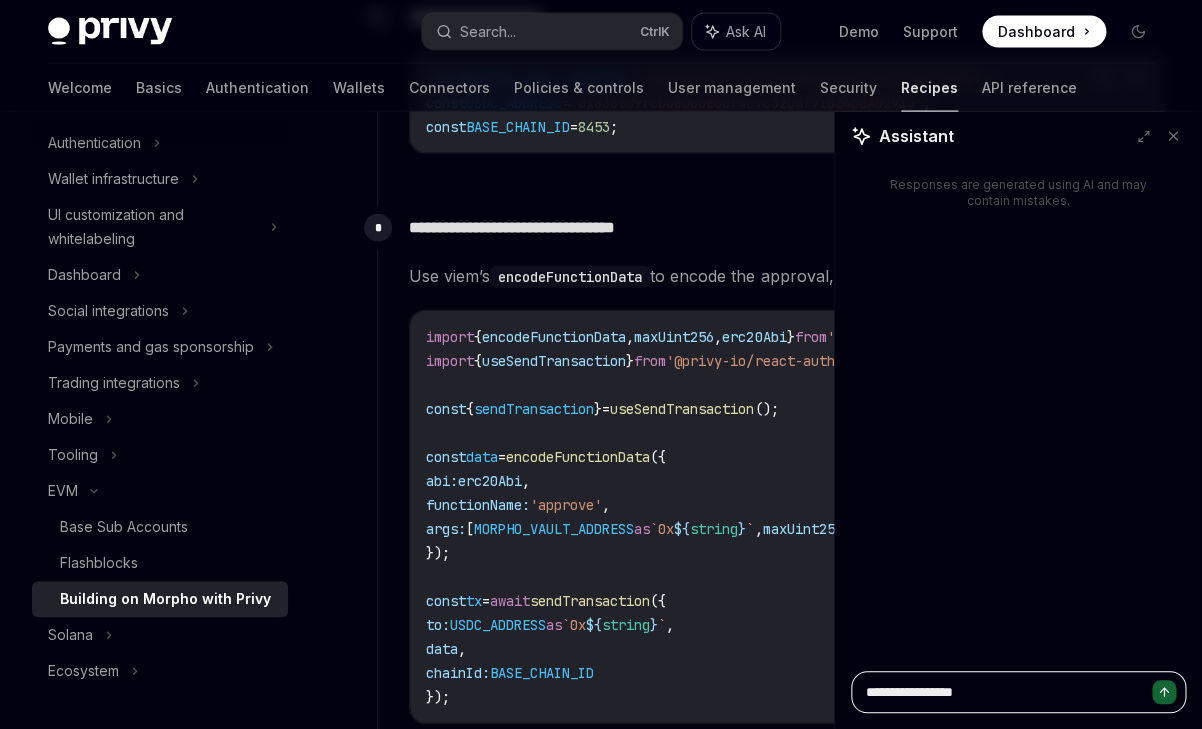type on "**********" 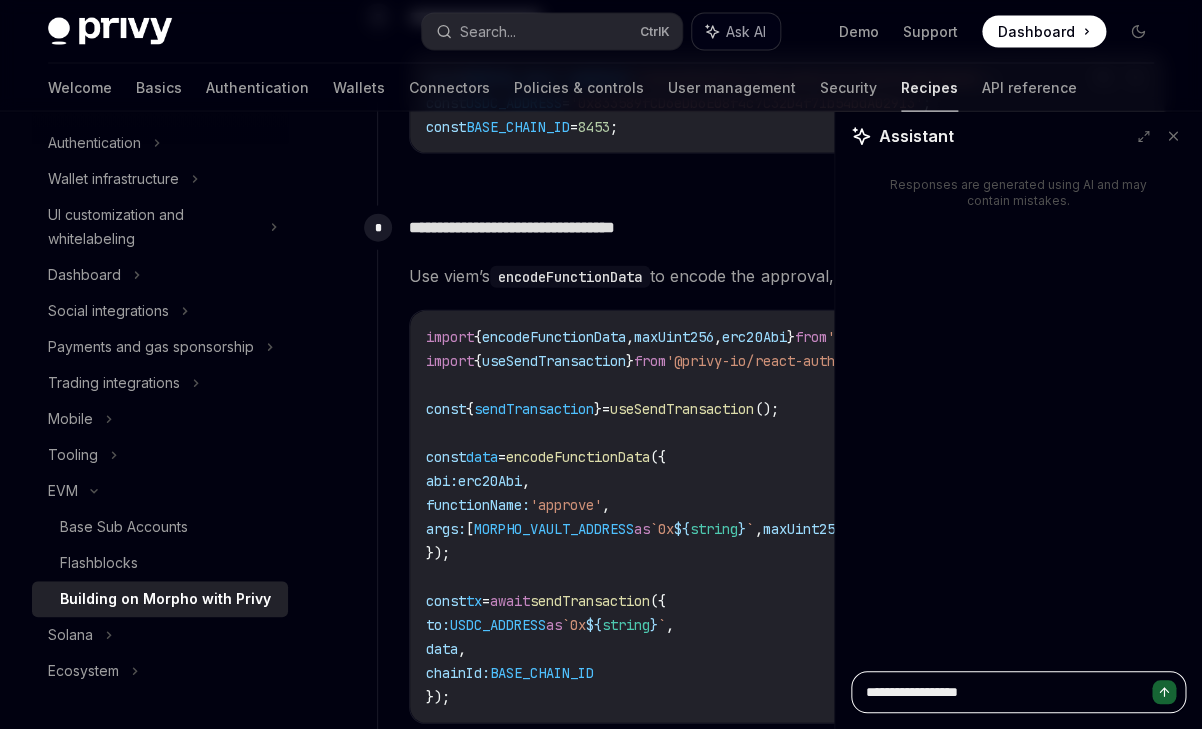 type on "**********" 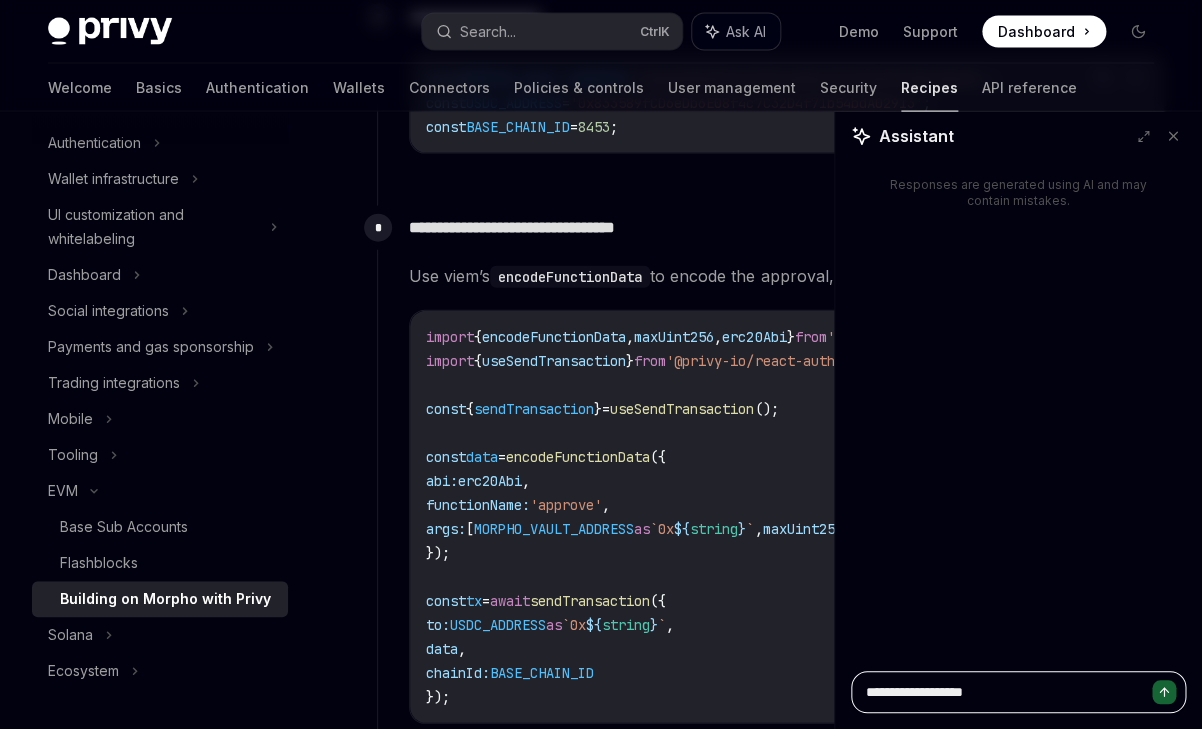 type on "**********" 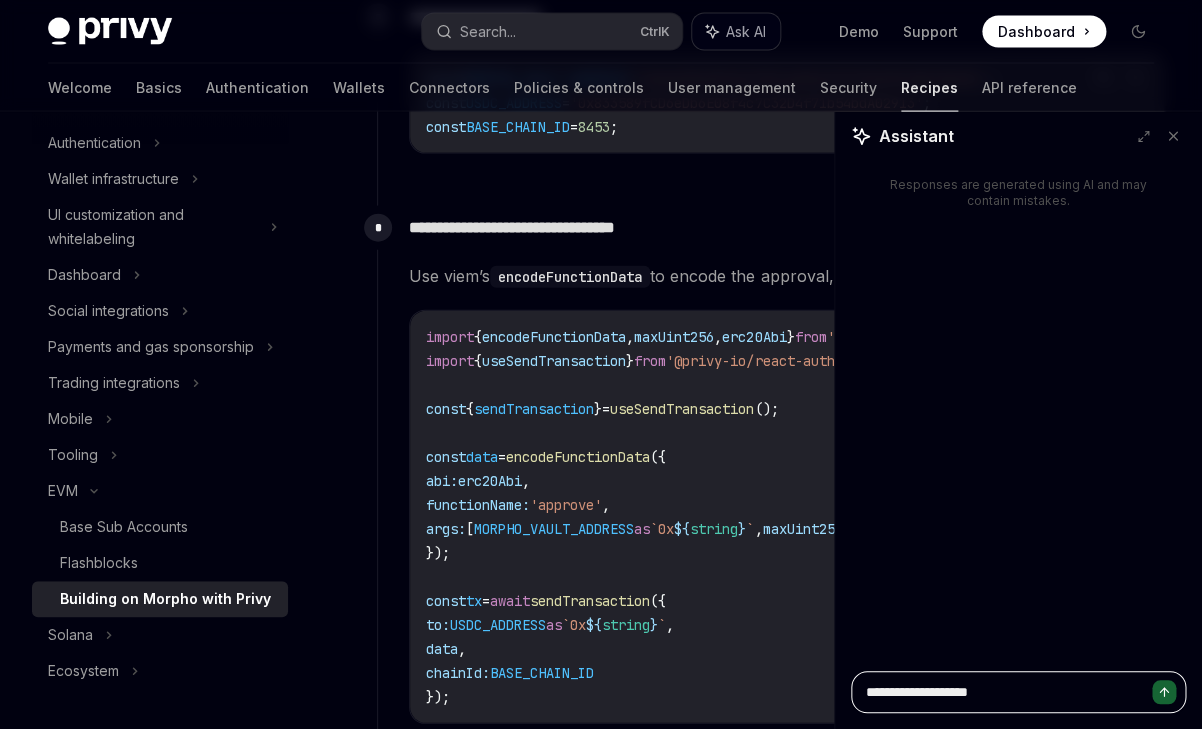 type on "**********" 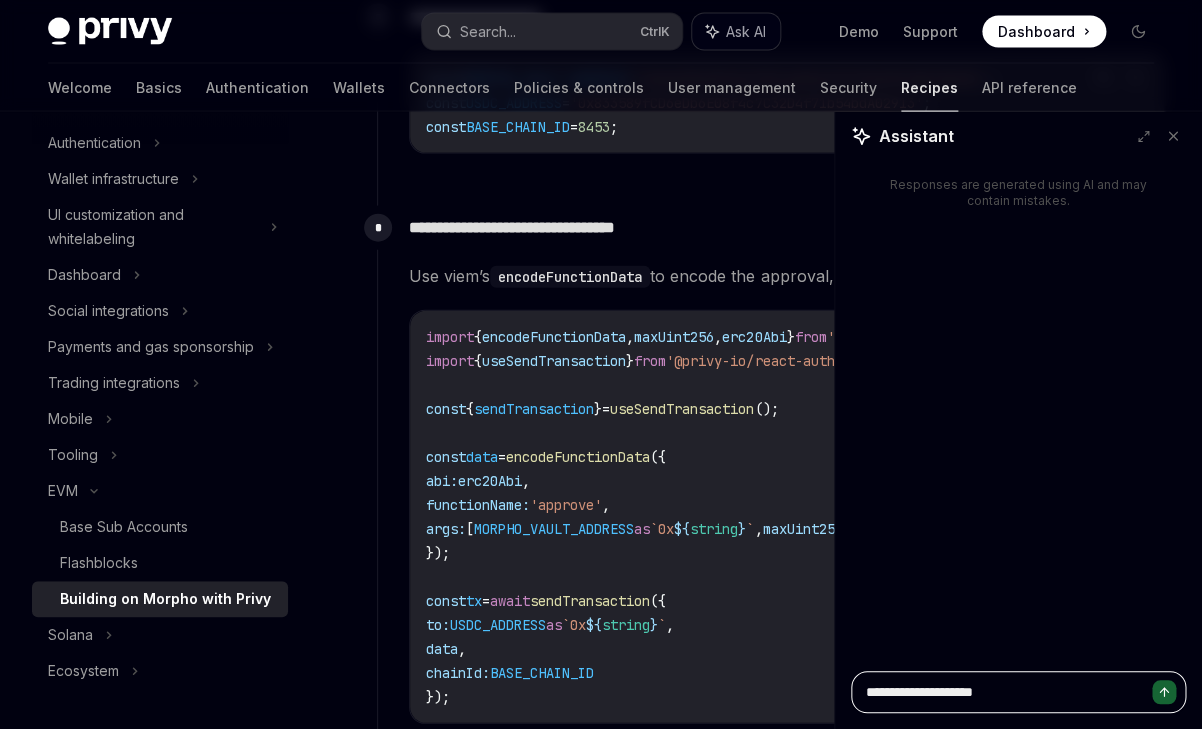 type on "**********" 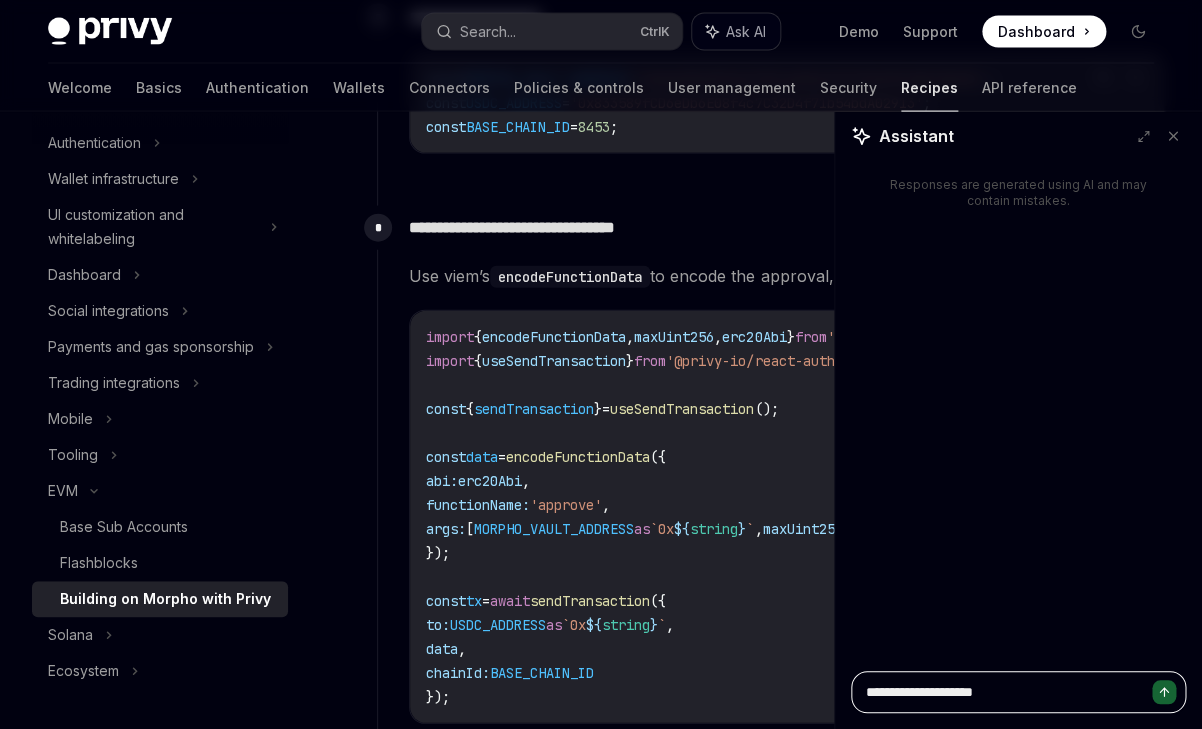 type on "*" 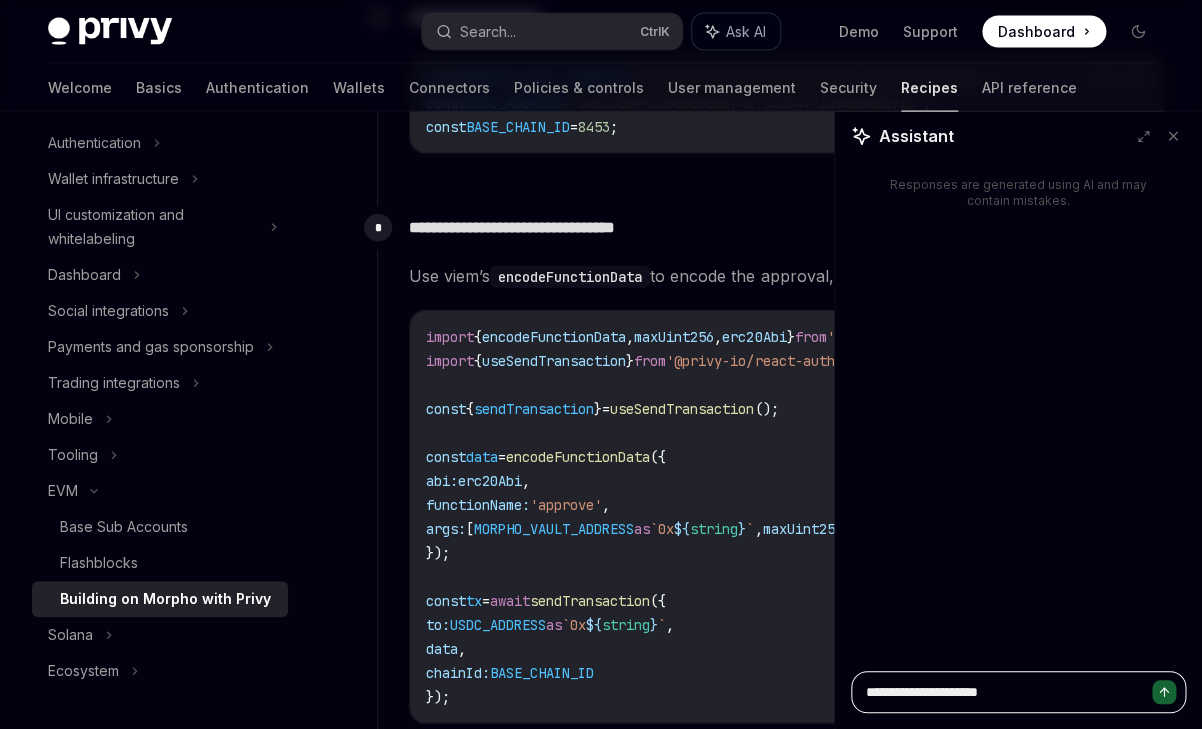 type on "**********" 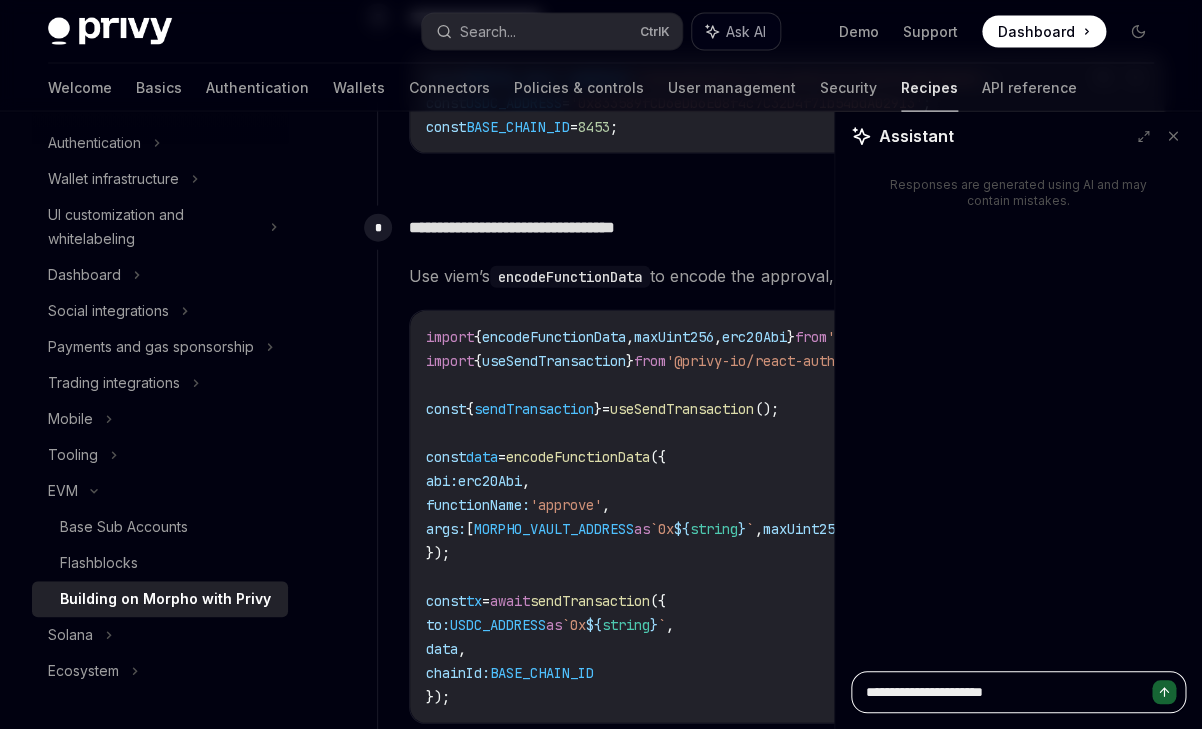 type on "**********" 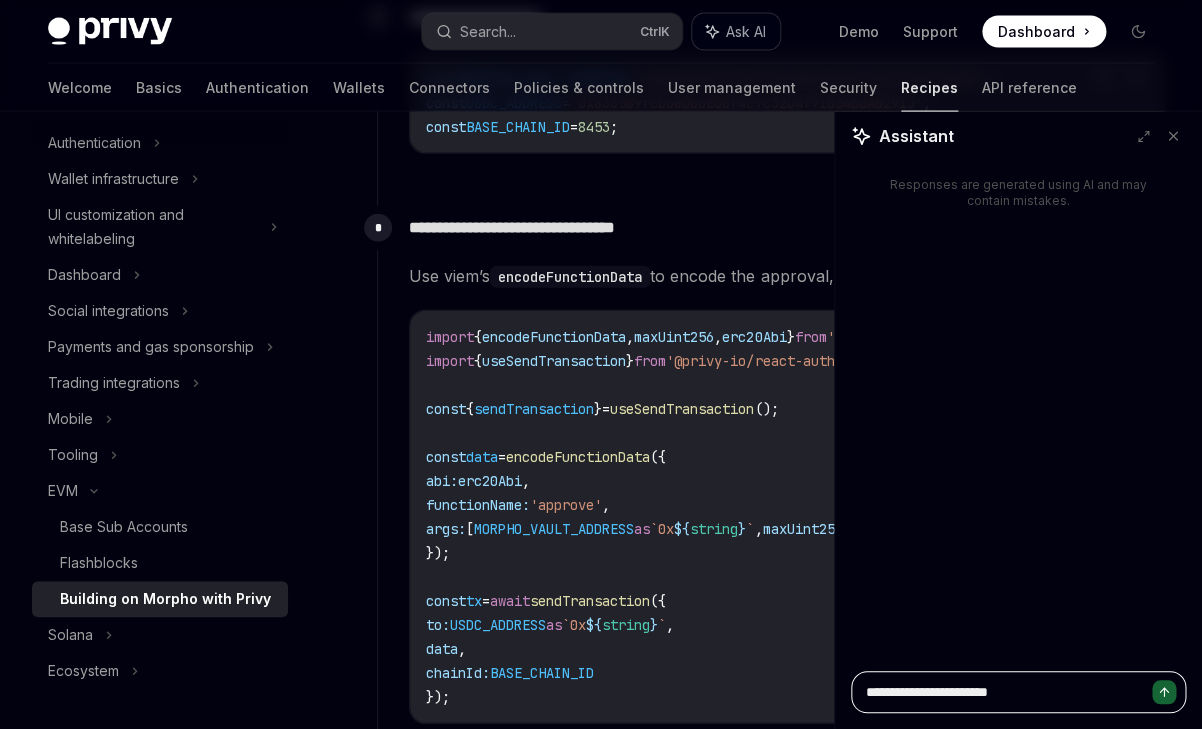 type on "**********" 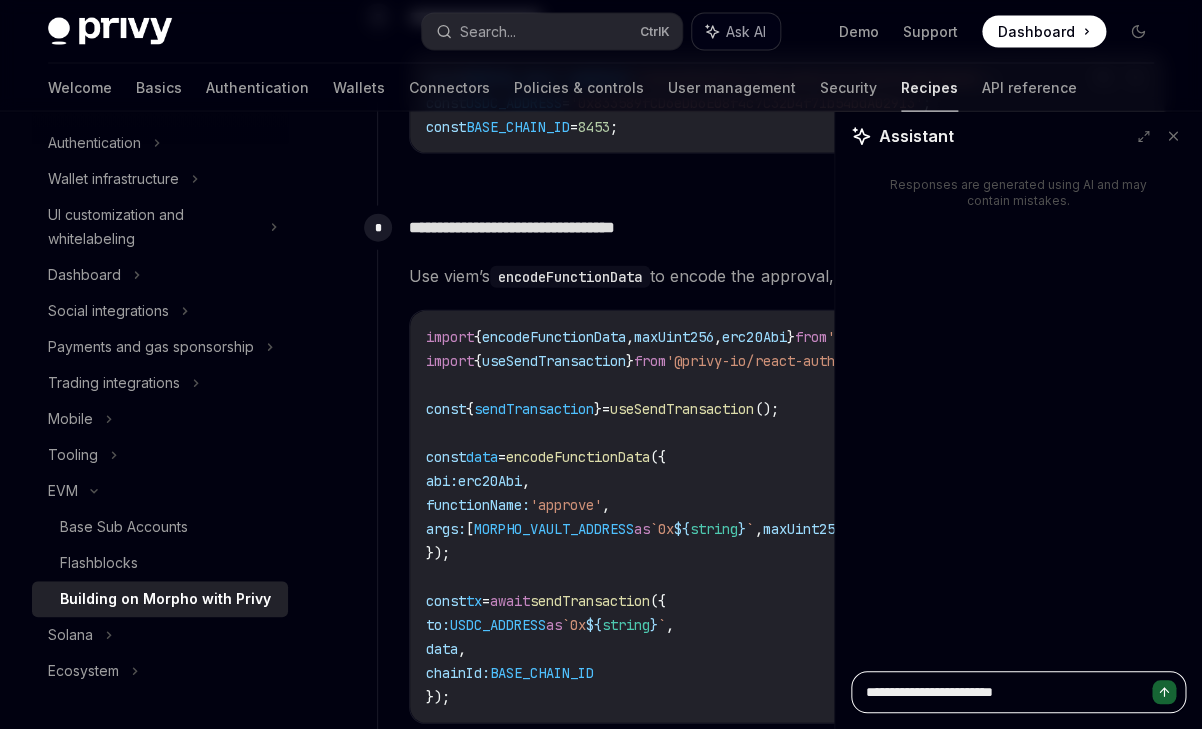 type on "**********" 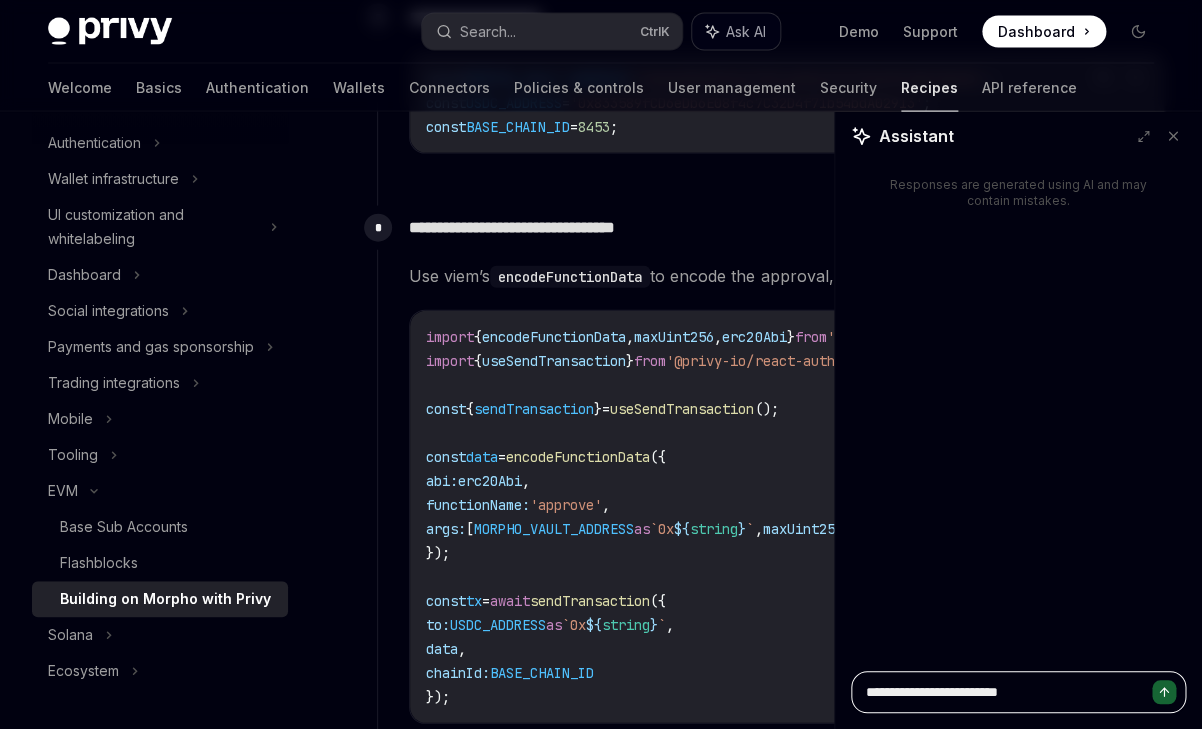 type on "*" 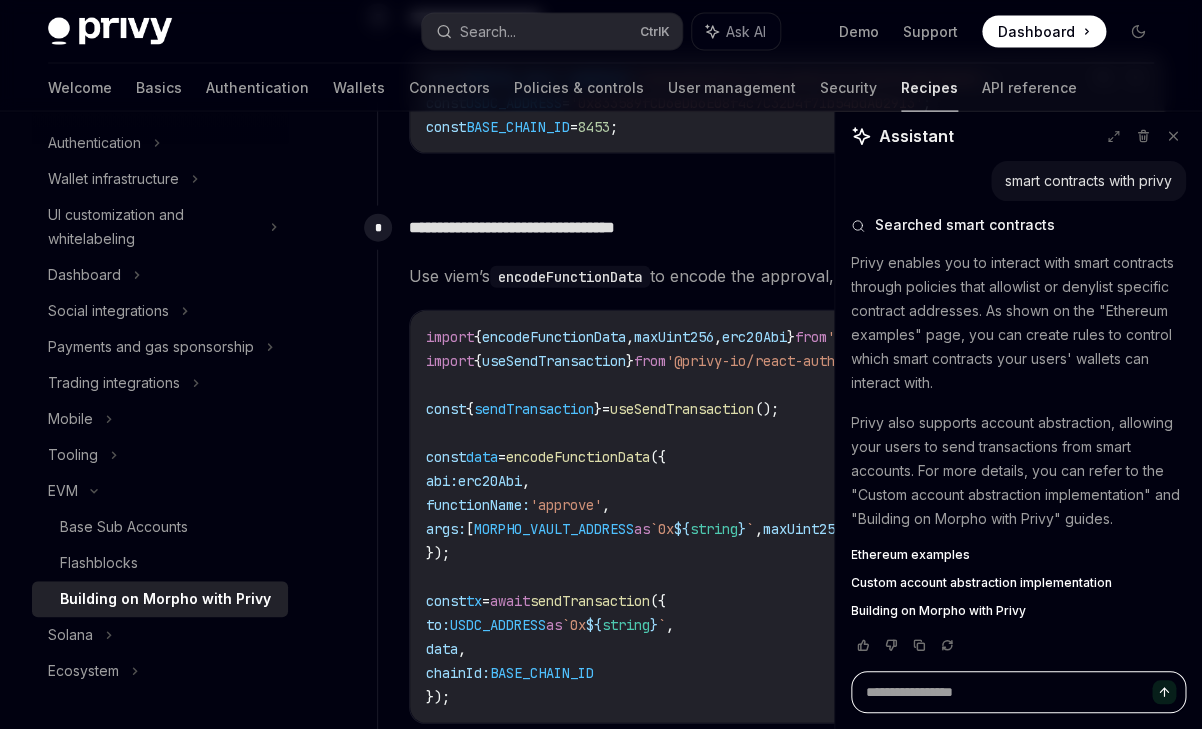 scroll, scrollTop: 6, scrollLeft: 0, axis: vertical 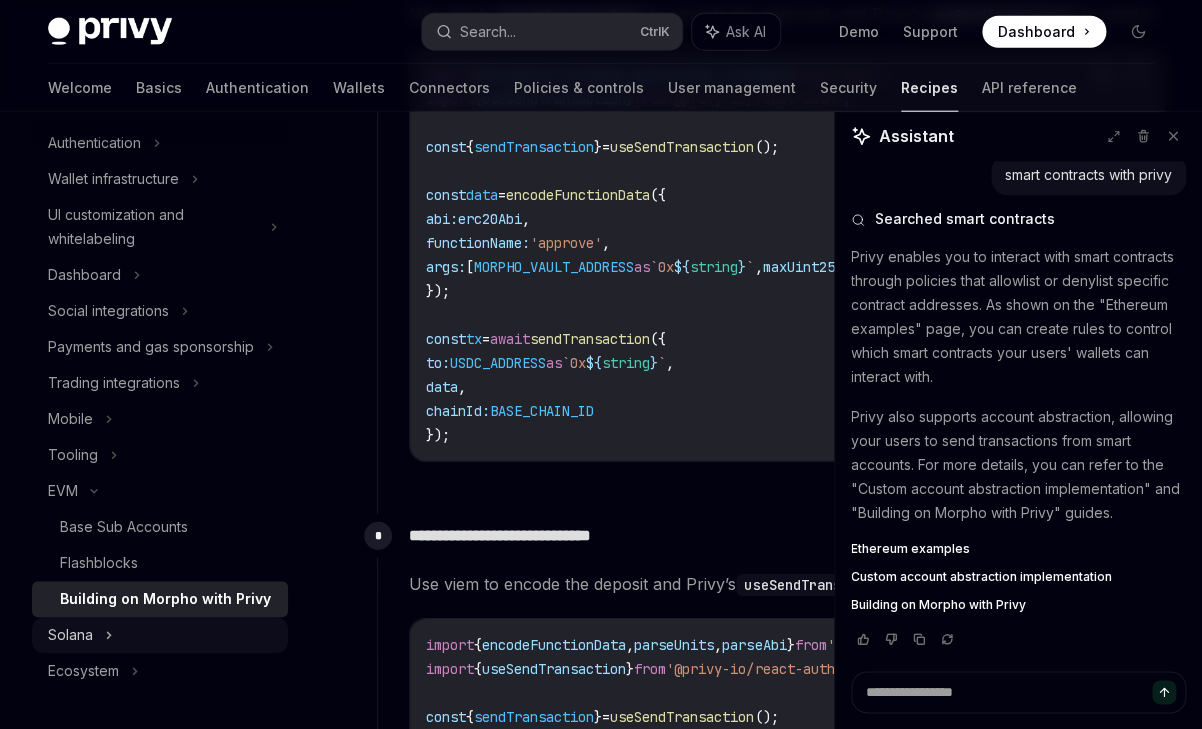 click on "Solana" at bounding box center [160, 635] 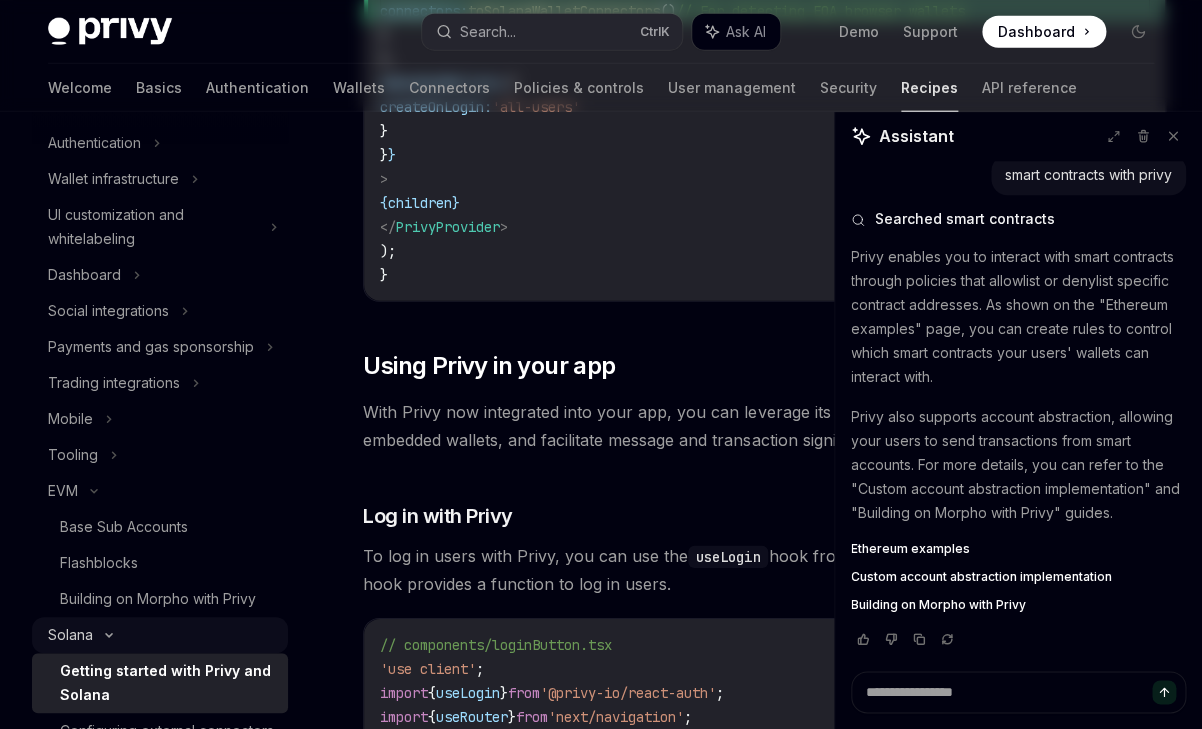 scroll, scrollTop: 0, scrollLeft: 0, axis: both 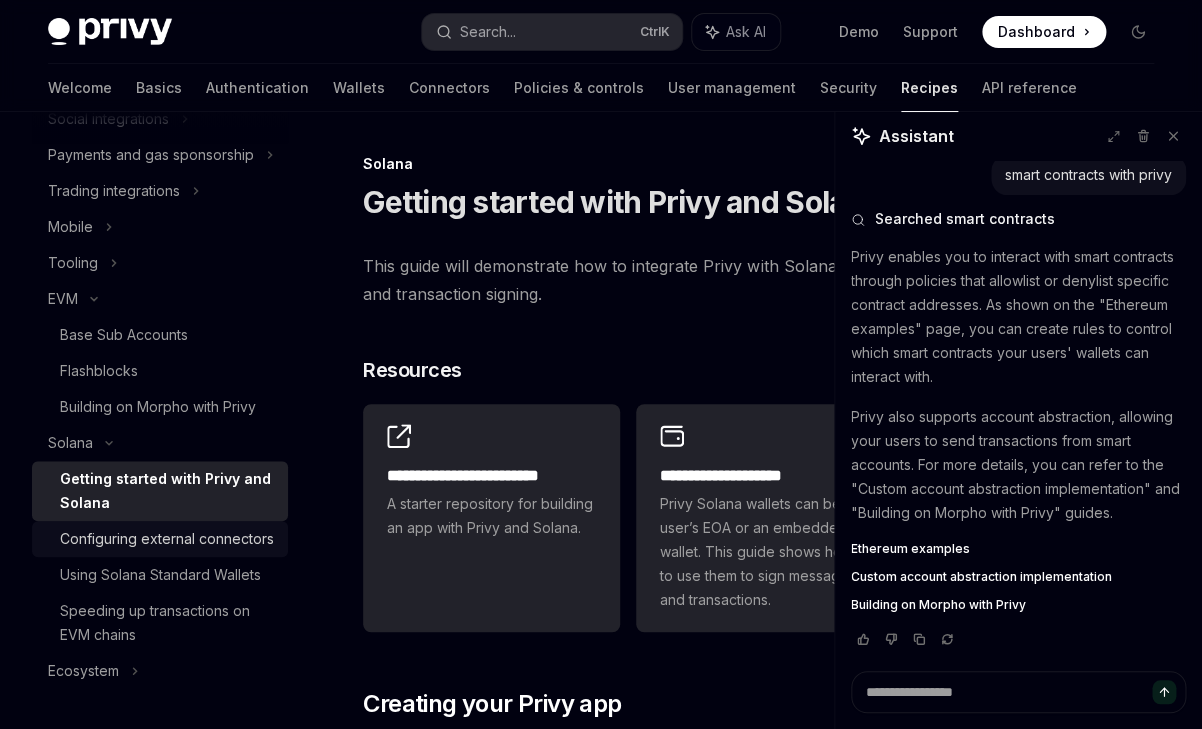 click on "Configuring external connectors" at bounding box center [167, 539] 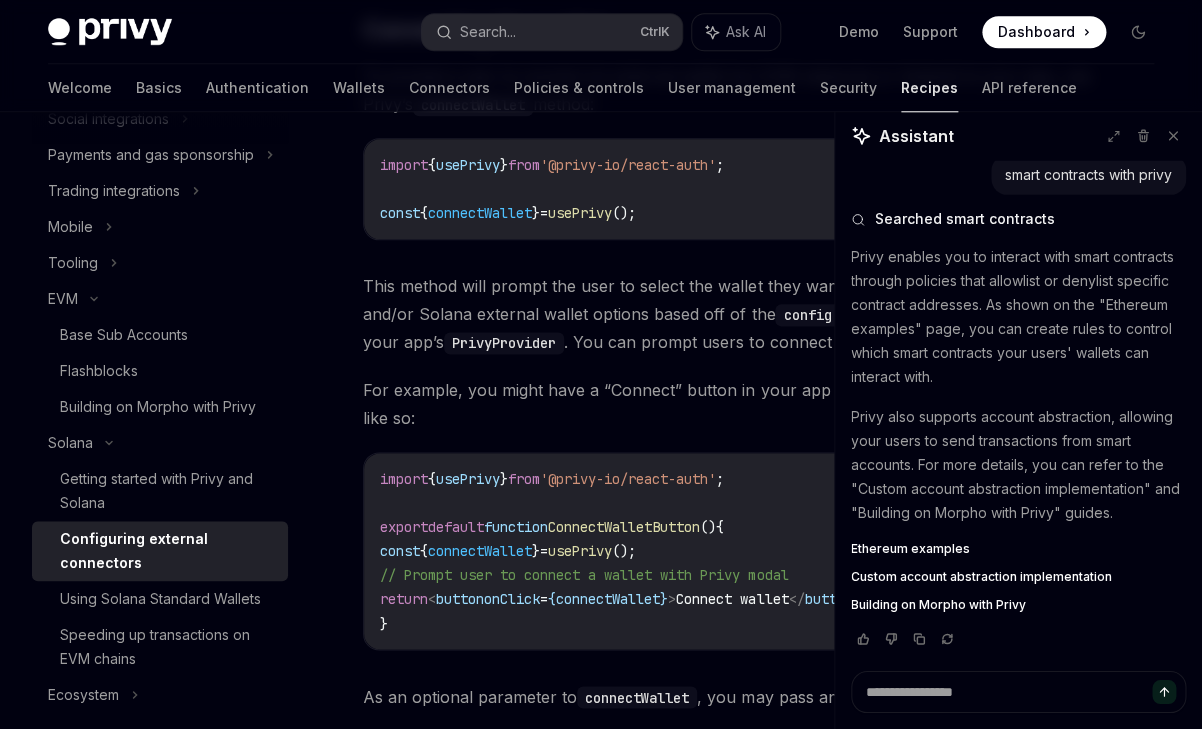 scroll, scrollTop: 610, scrollLeft: 0, axis: vertical 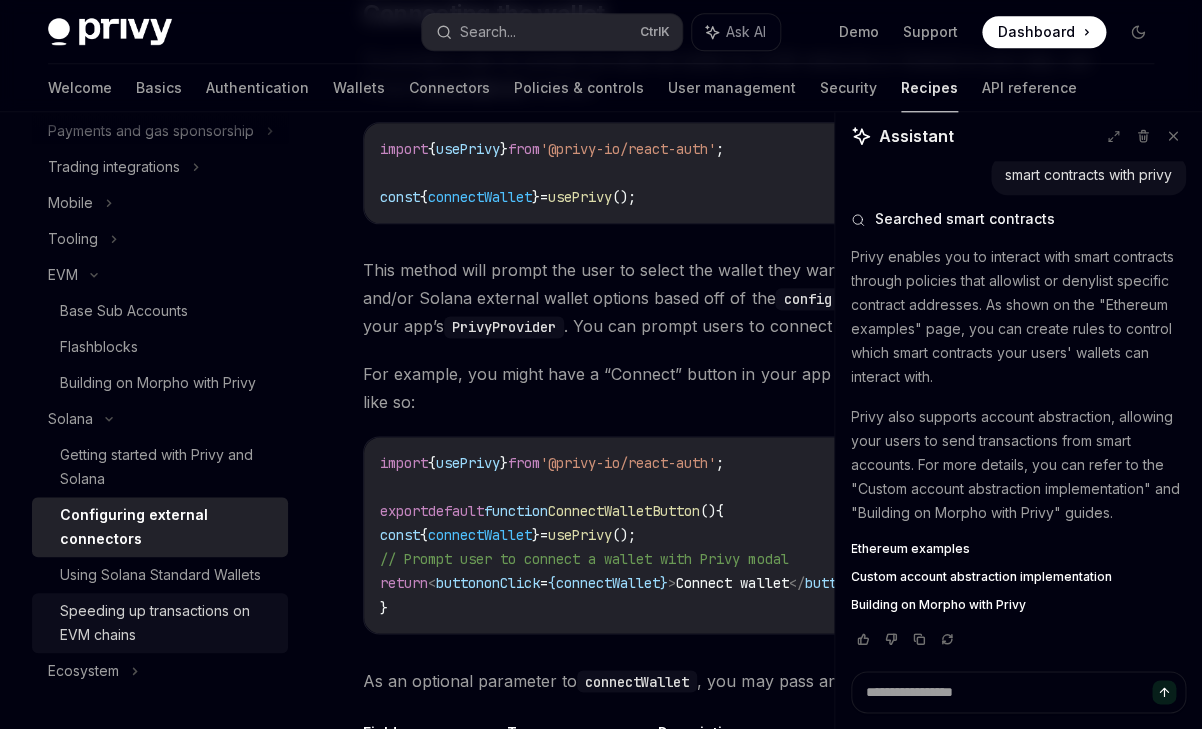 click on "Speeding up transactions on EVM chains" at bounding box center (160, 623) 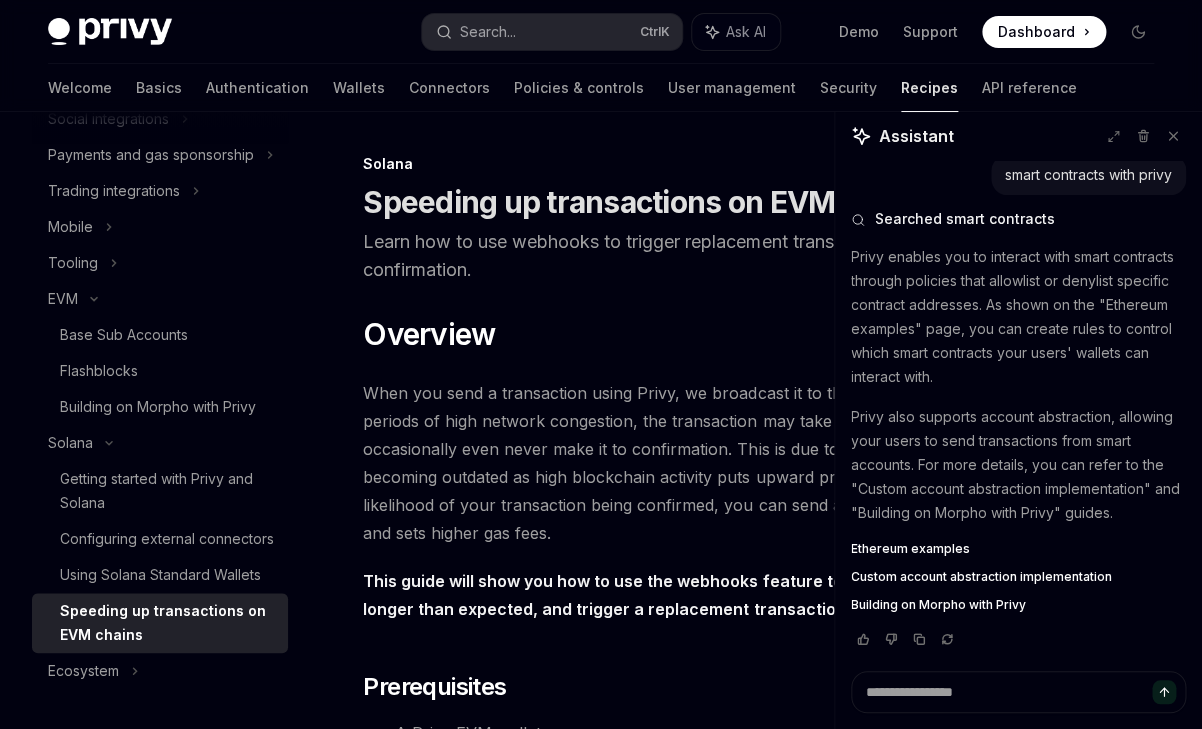 scroll, scrollTop: 313, scrollLeft: 0, axis: vertical 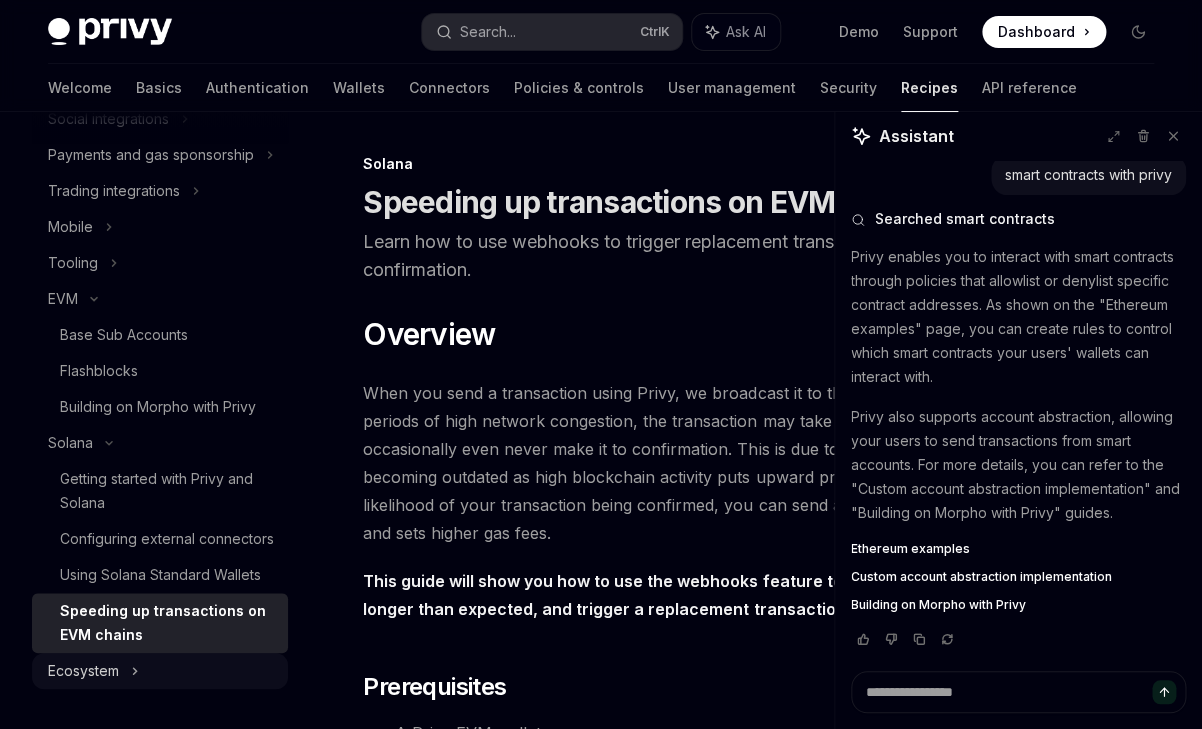 click on "Ecosystem" at bounding box center [83, 671] 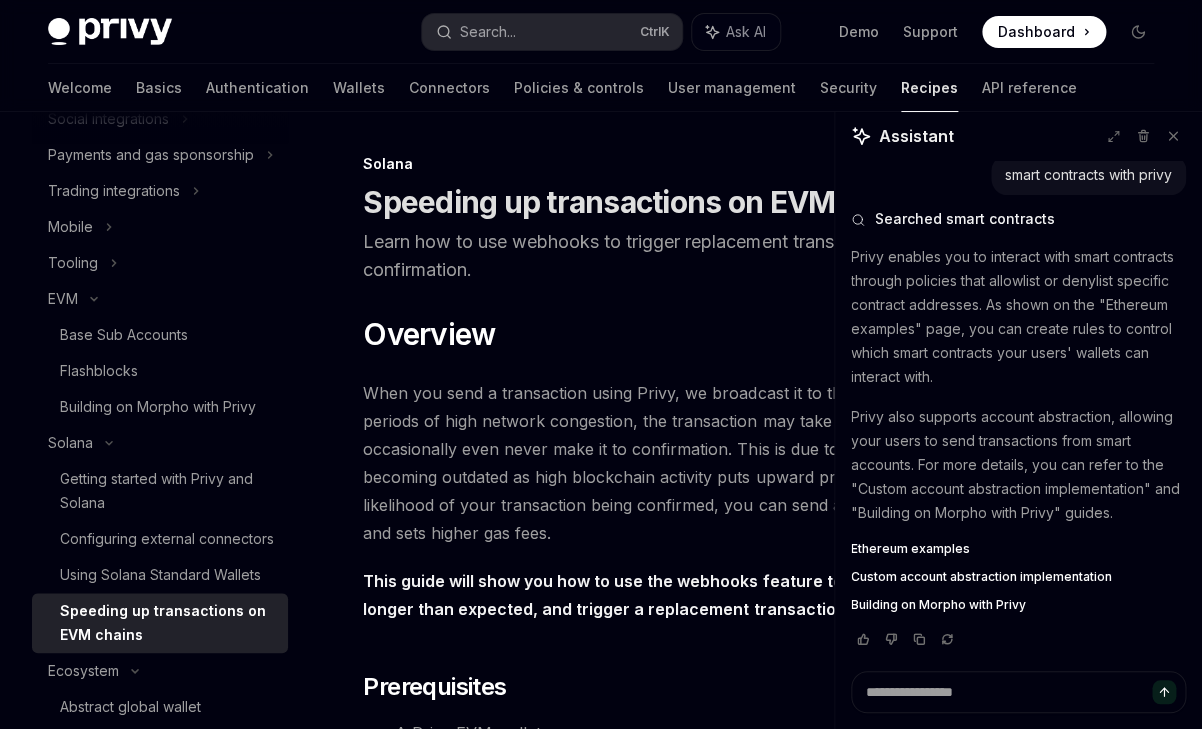 scroll, scrollTop: 349, scrollLeft: 0, axis: vertical 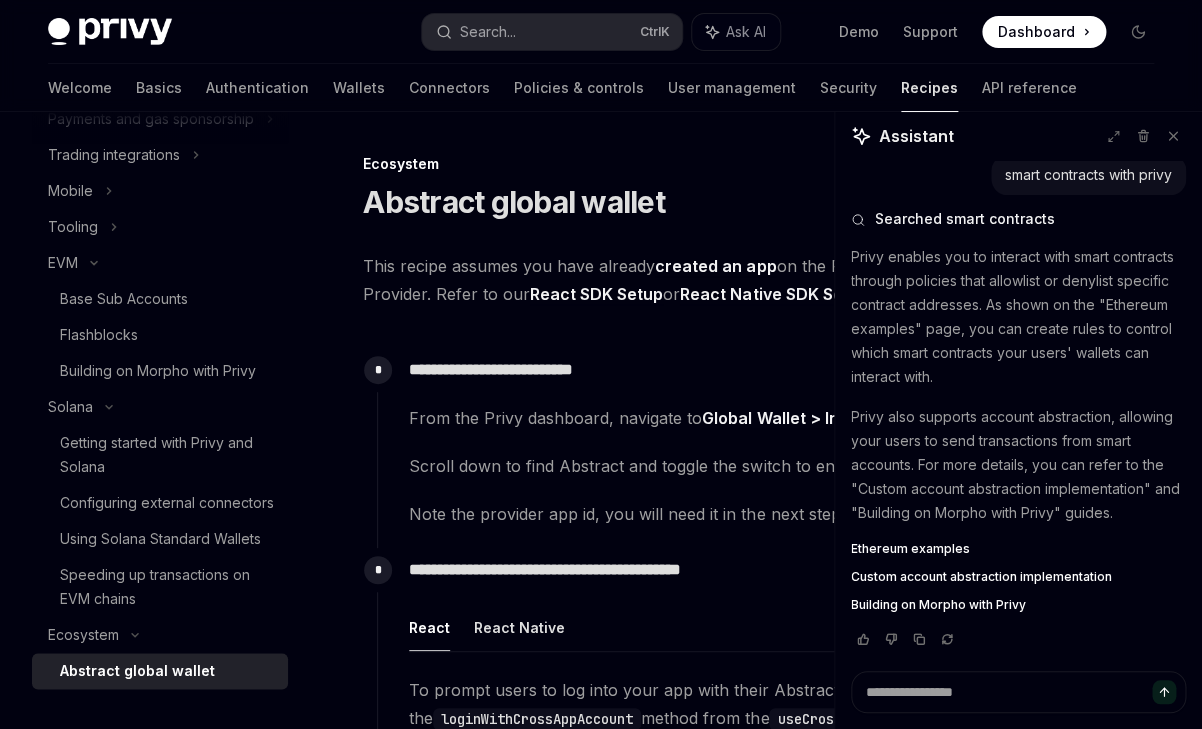 type on "*" 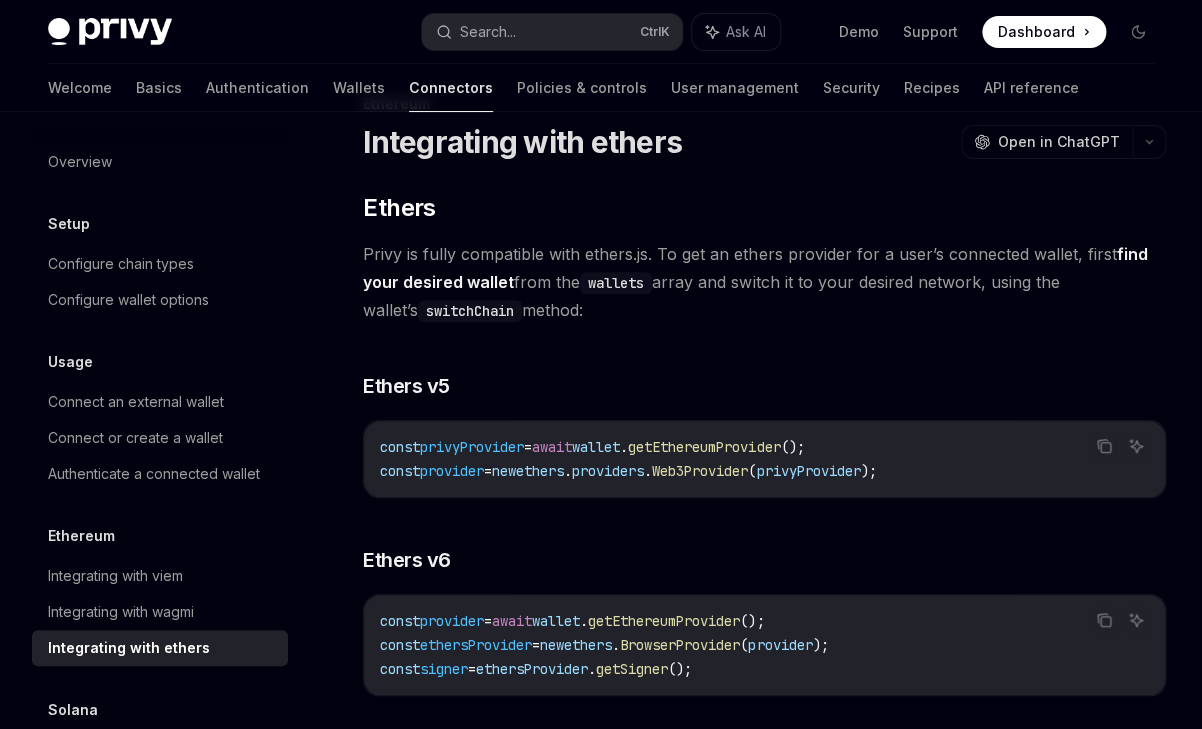 scroll, scrollTop: 53, scrollLeft: 0, axis: vertical 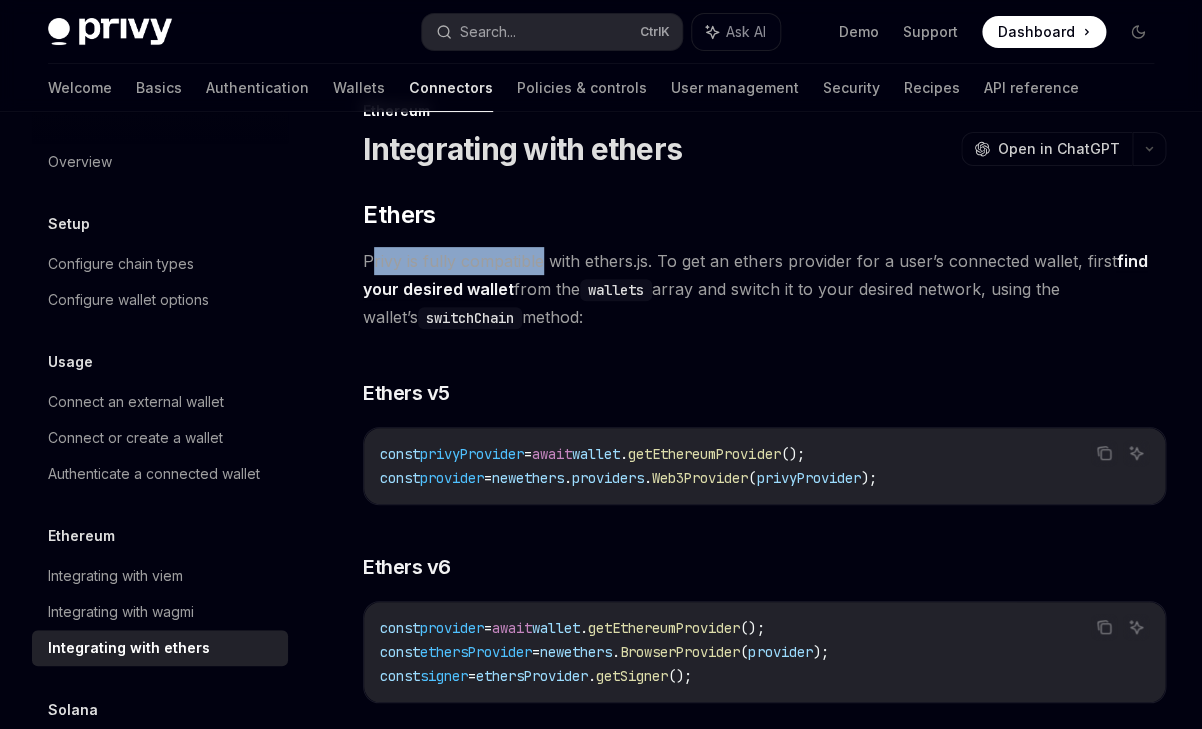 drag, startPoint x: 369, startPoint y: 258, endPoint x: 539, endPoint y: 252, distance: 170.10585 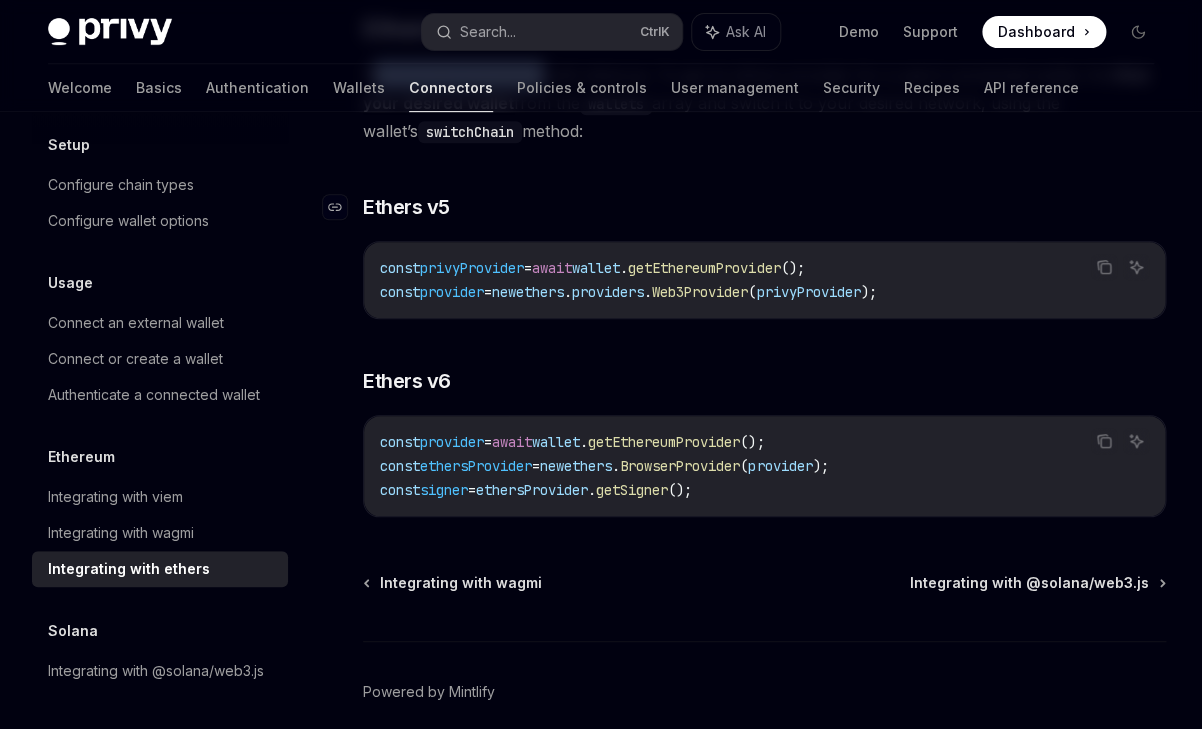 scroll, scrollTop: 324, scrollLeft: 0, axis: vertical 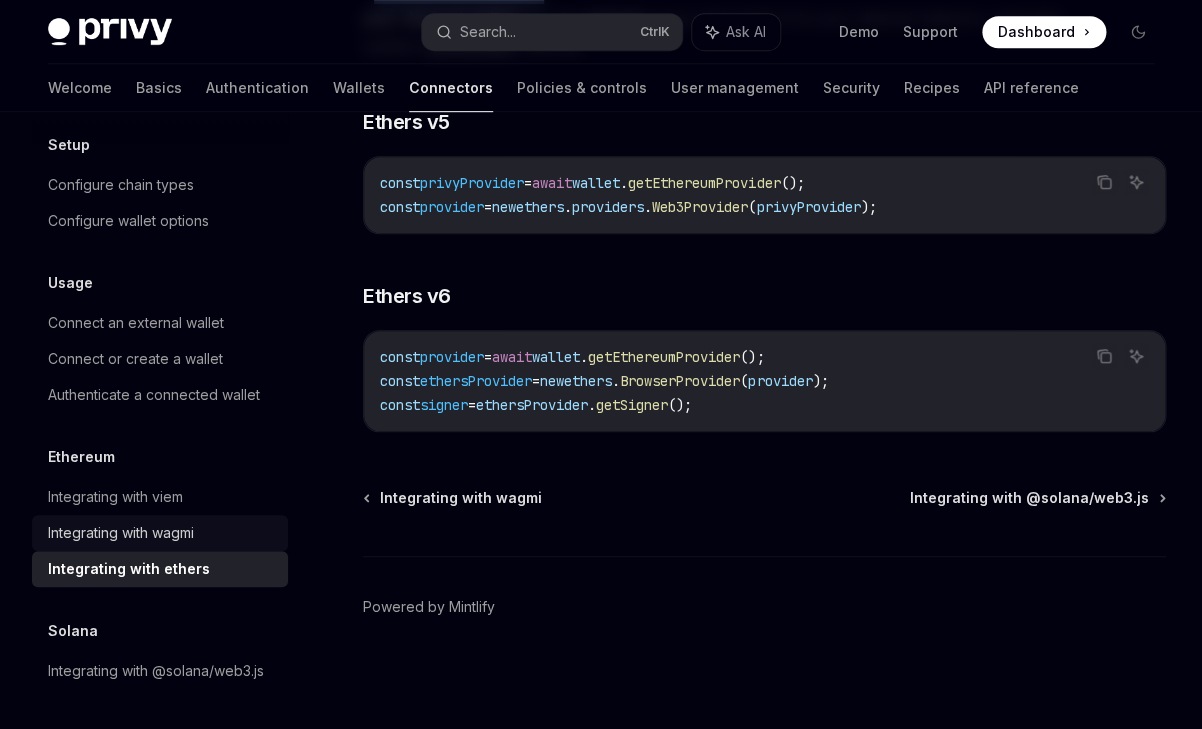 click on "Integrating with wagmi" at bounding box center (121, 533) 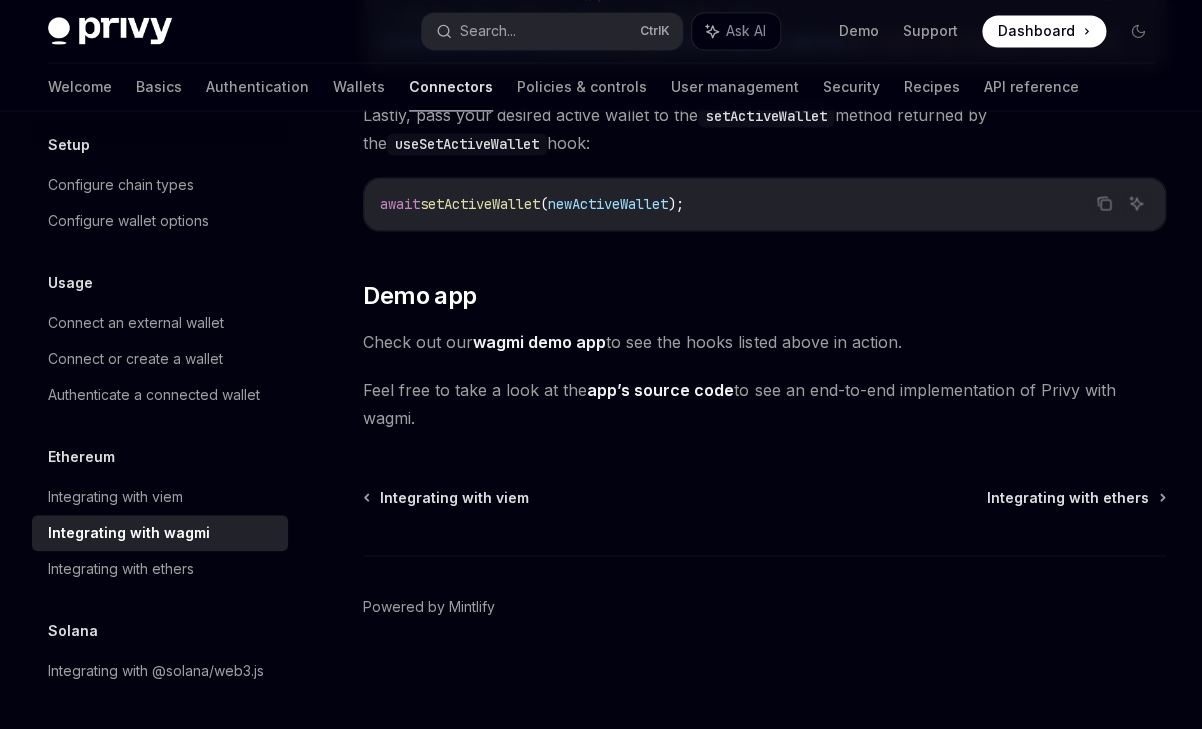 scroll, scrollTop: 5743, scrollLeft: 0, axis: vertical 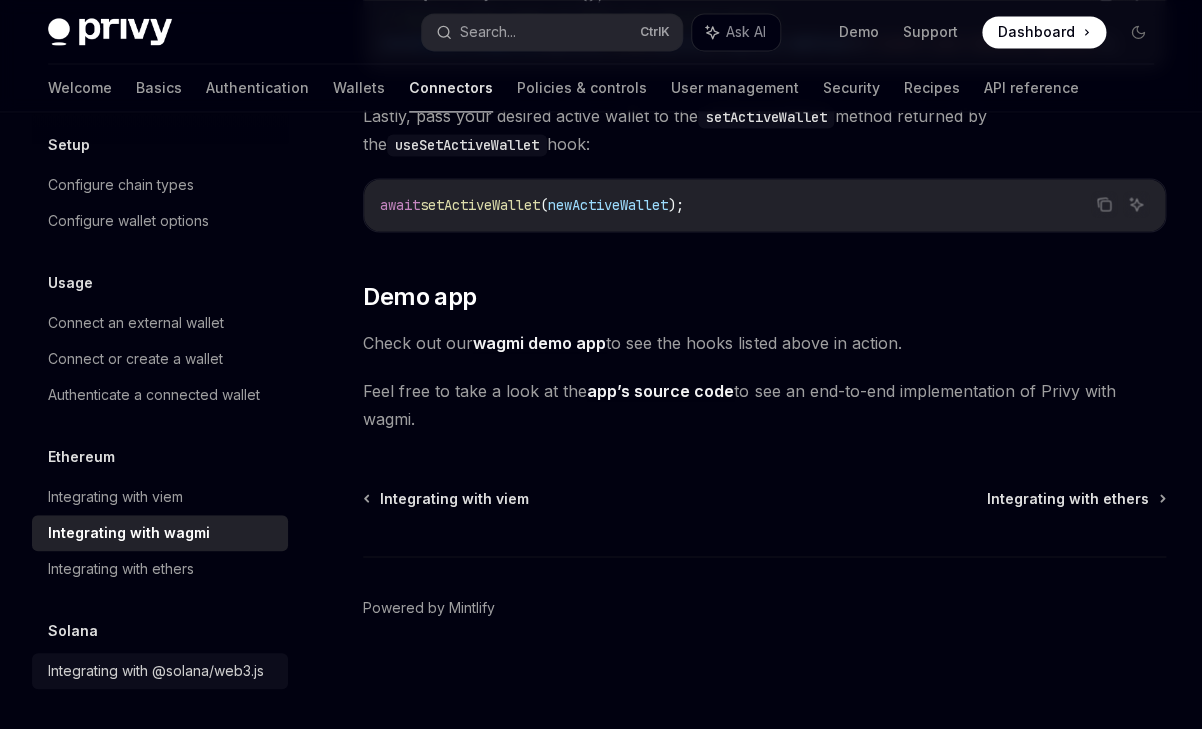 click on "Integrating with @solana/web3.js" at bounding box center [156, 671] 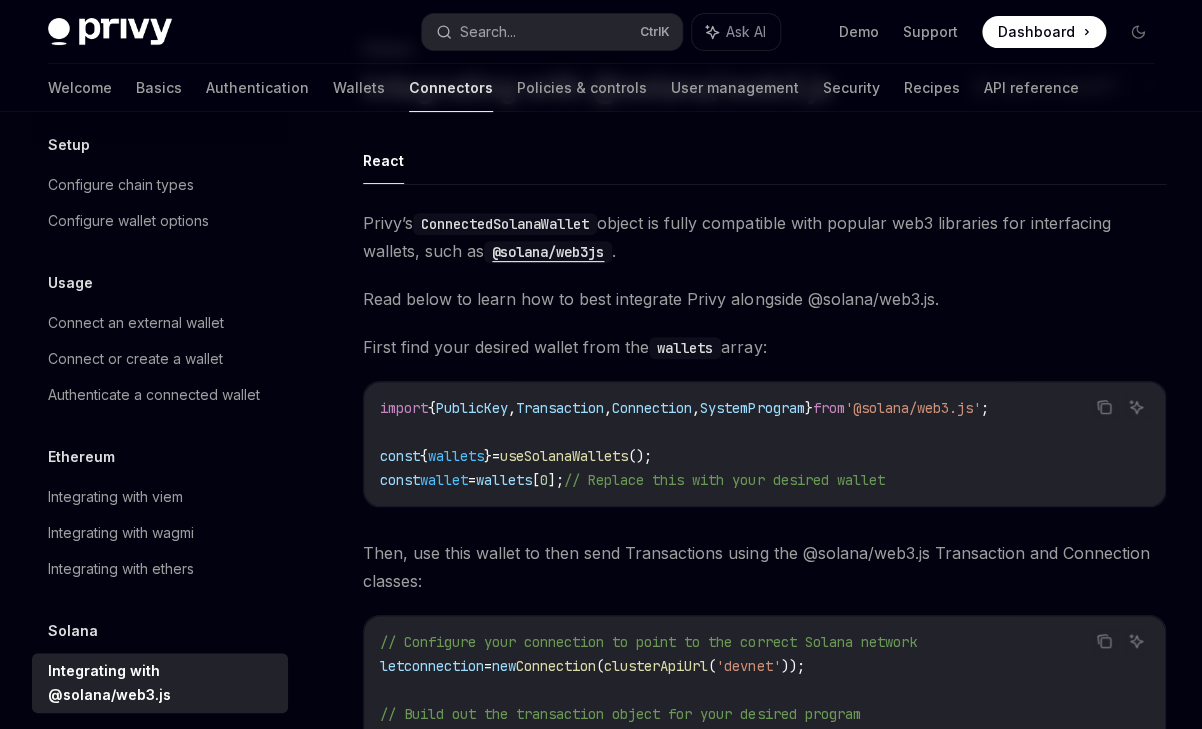 scroll, scrollTop: 113, scrollLeft: 0, axis: vertical 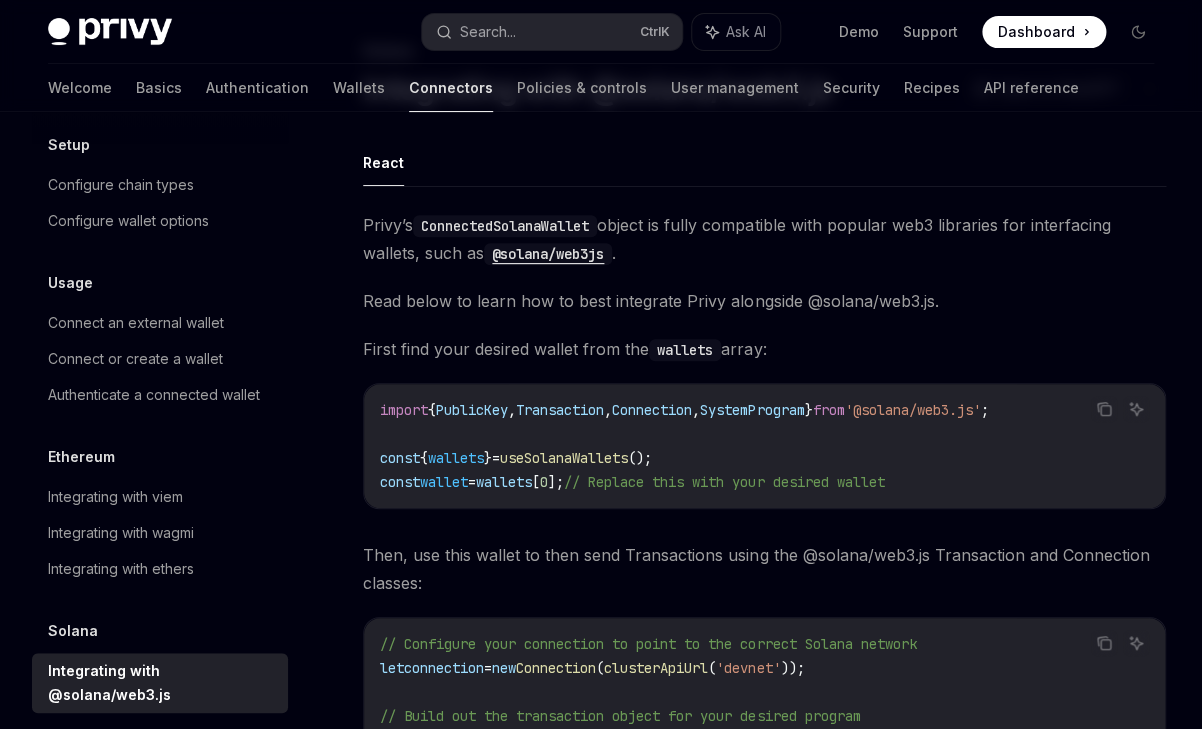 click on "@solana/web3js" at bounding box center [548, 254] 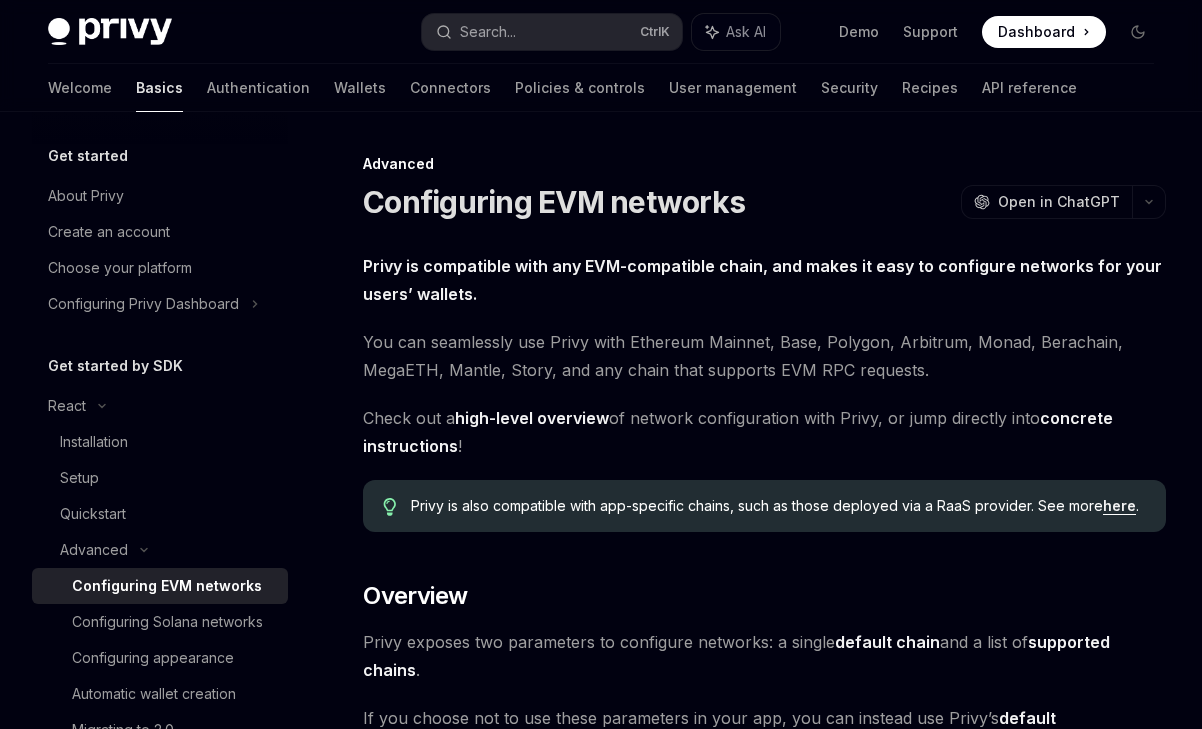 scroll, scrollTop: 31, scrollLeft: 0, axis: vertical 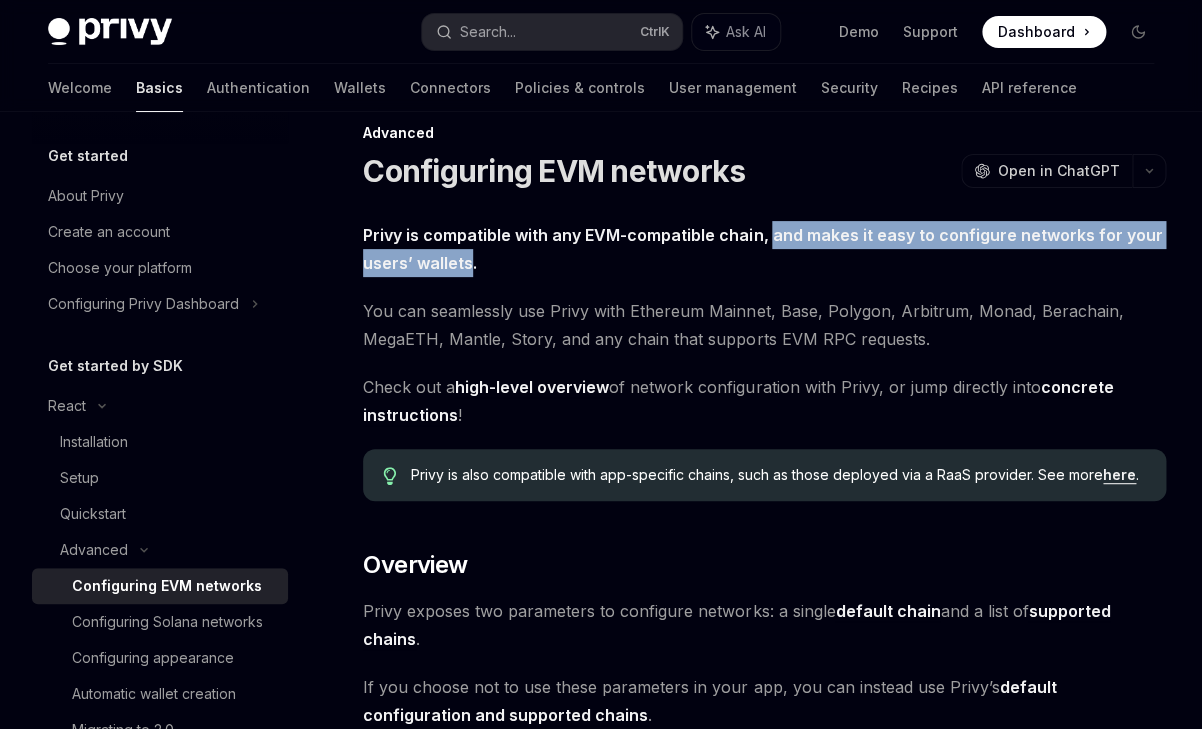 drag, startPoint x: 767, startPoint y: 239, endPoint x: 466, endPoint y: 269, distance: 302.49133 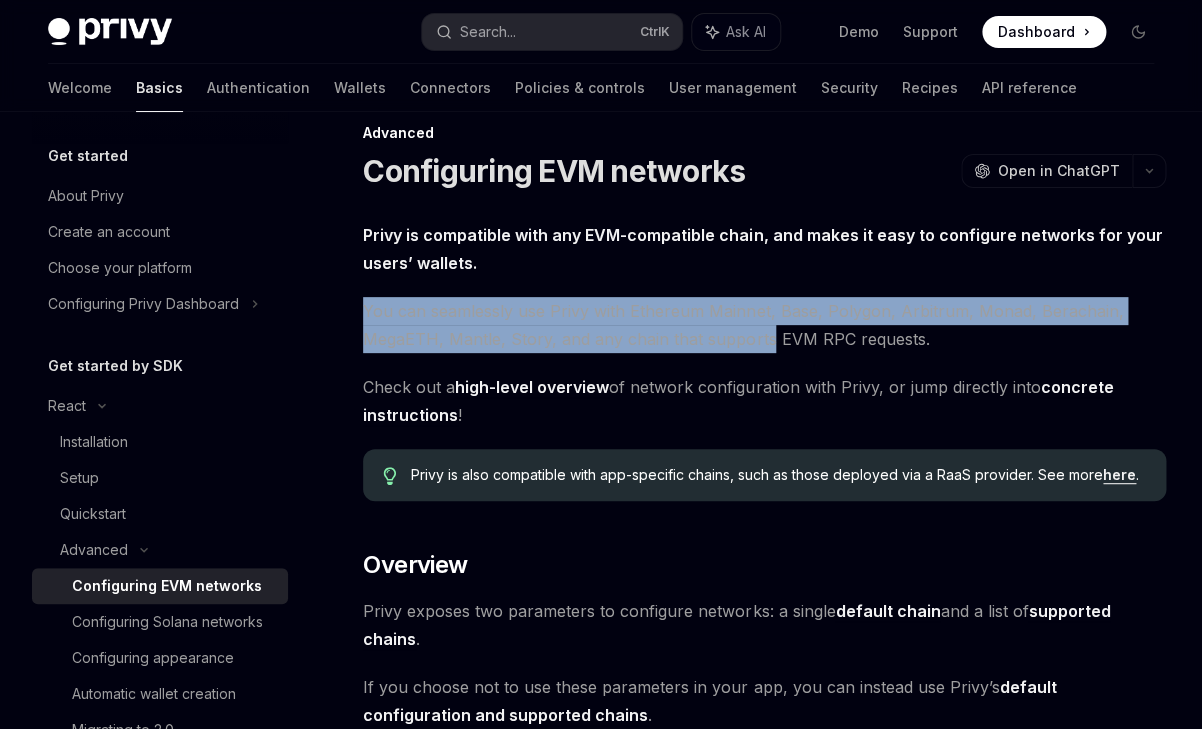 drag, startPoint x: 367, startPoint y: 314, endPoint x: 765, endPoint y: 341, distance: 398.91476 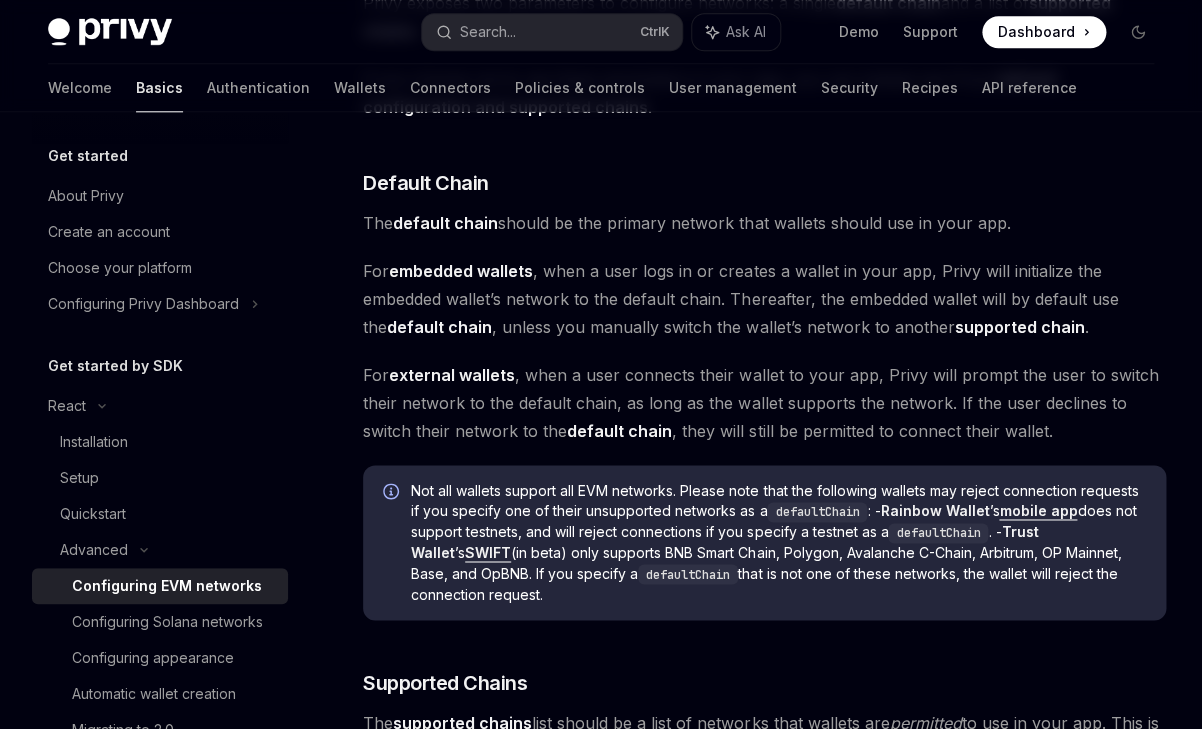 scroll, scrollTop: 643, scrollLeft: 0, axis: vertical 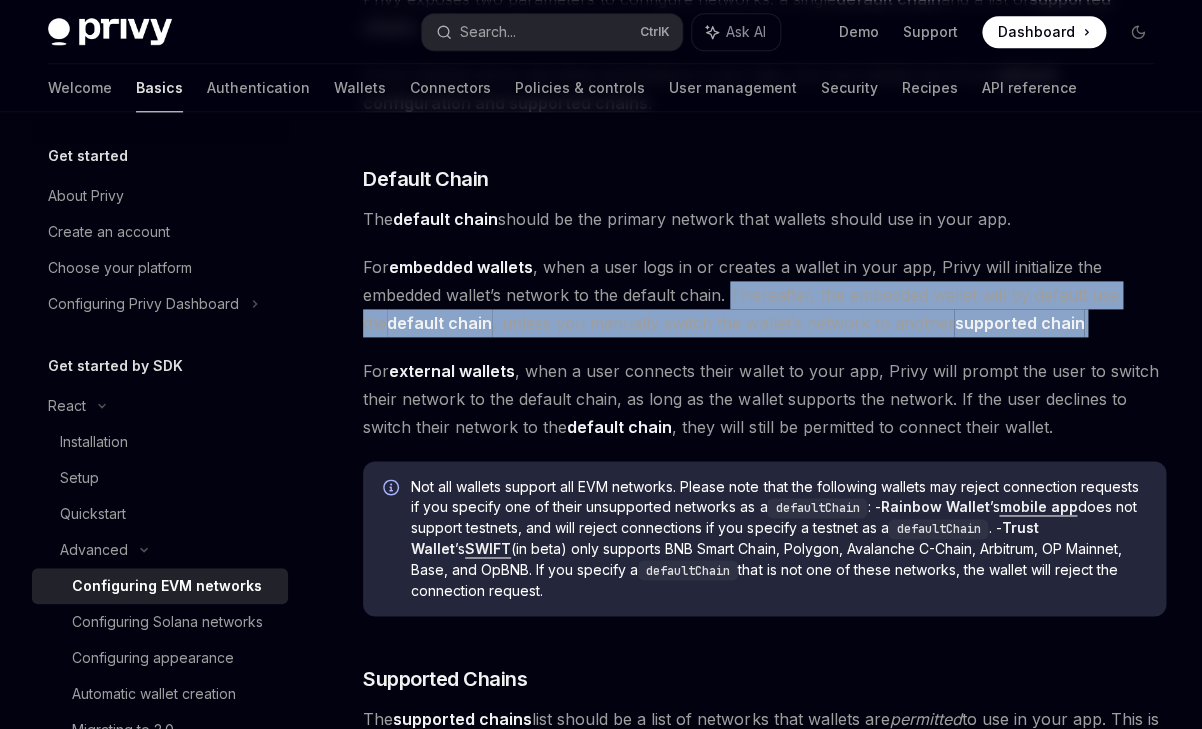 drag, startPoint x: 731, startPoint y: 291, endPoint x: 1078, endPoint y: 329, distance: 349.0745 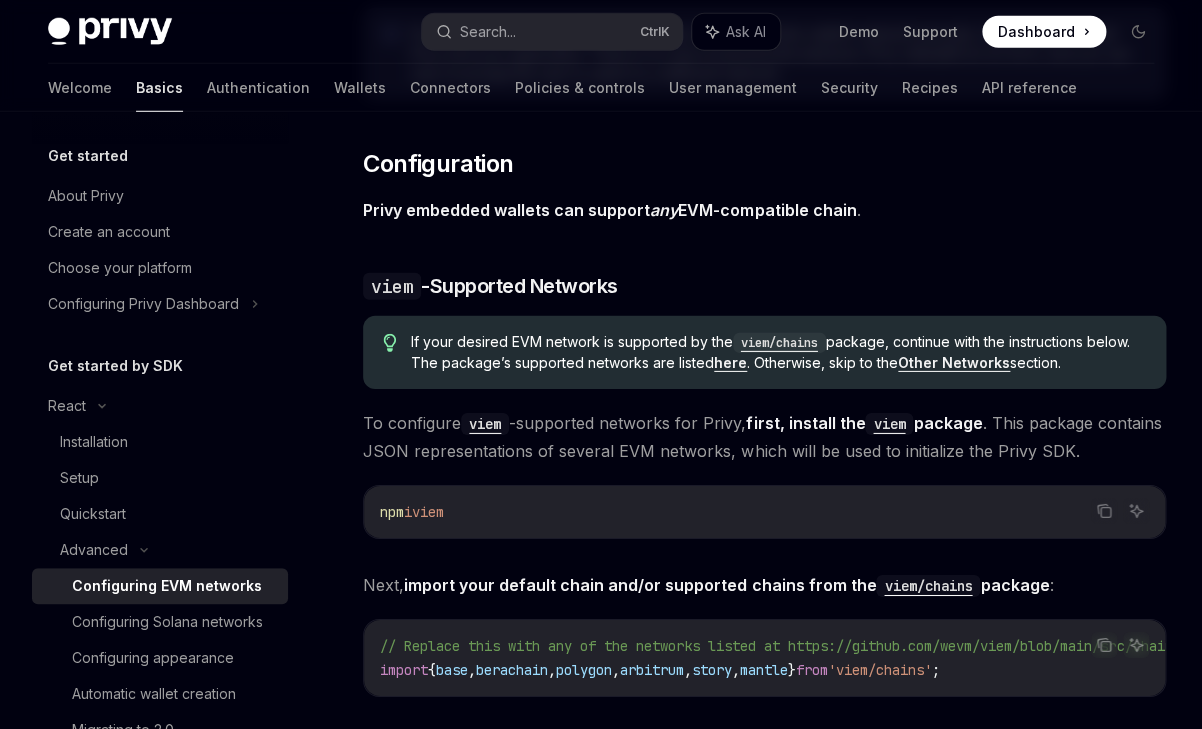scroll, scrollTop: 1651, scrollLeft: 0, axis: vertical 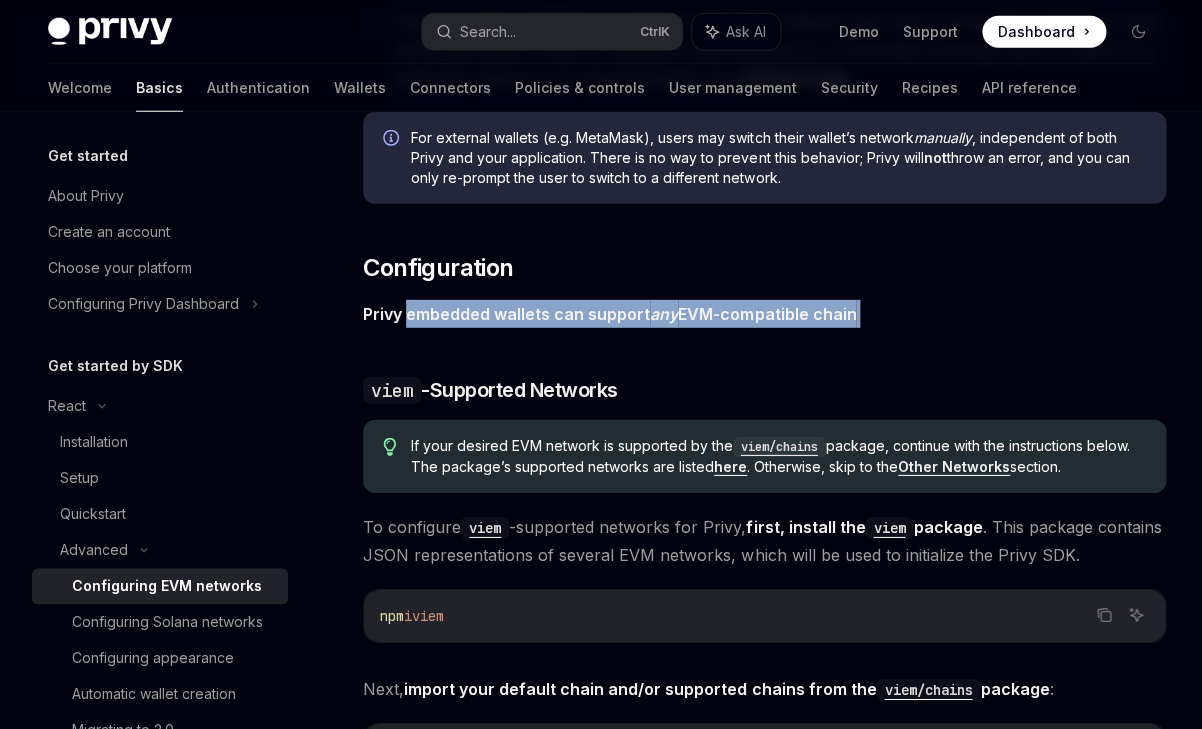 drag, startPoint x: 408, startPoint y: 318, endPoint x: 909, endPoint y: 309, distance: 501.08084 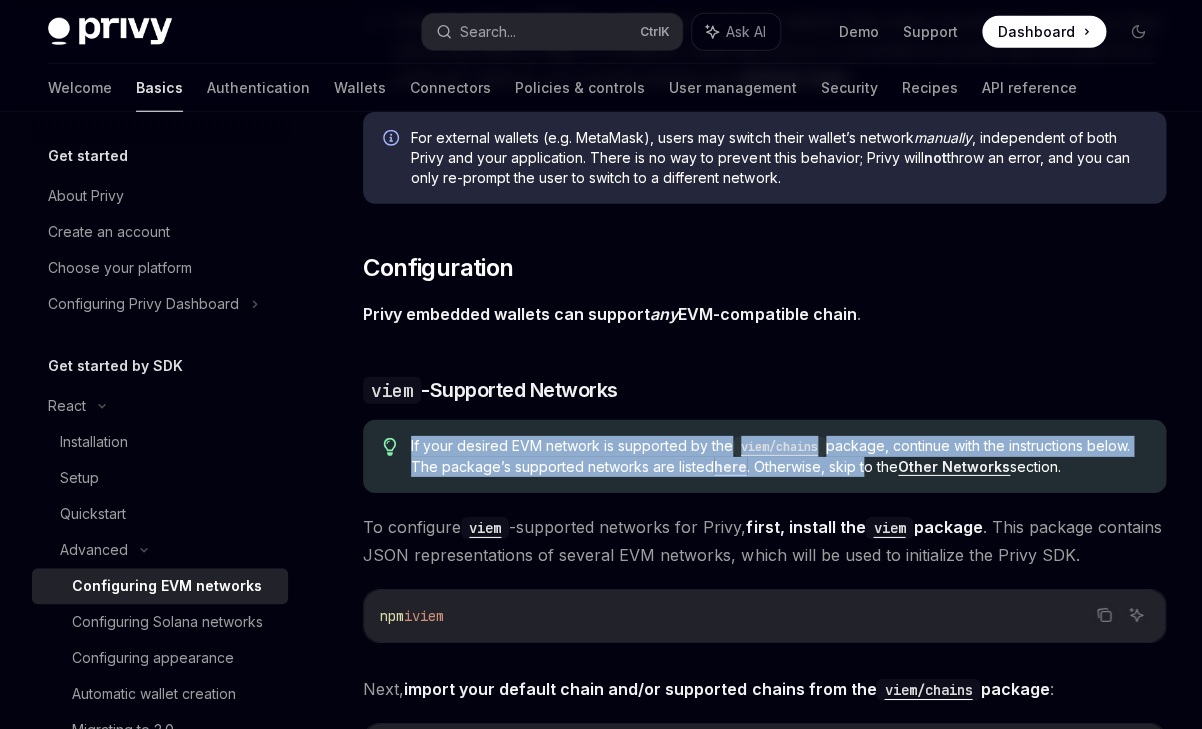 drag, startPoint x: 410, startPoint y: 449, endPoint x: 866, endPoint y: 470, distance: 456.4833 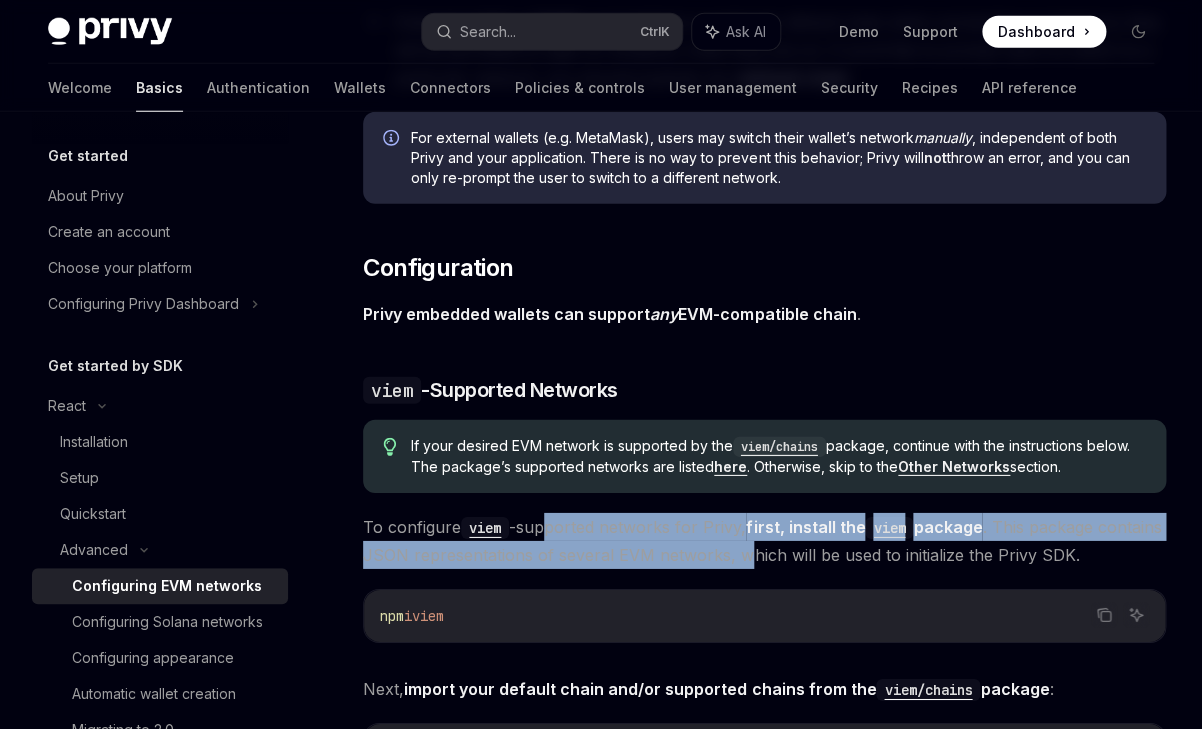 drag, startPoint x: 545, startPoint y: 521, endPoint x: 812, endPoint y: 564, distance: 270.44037 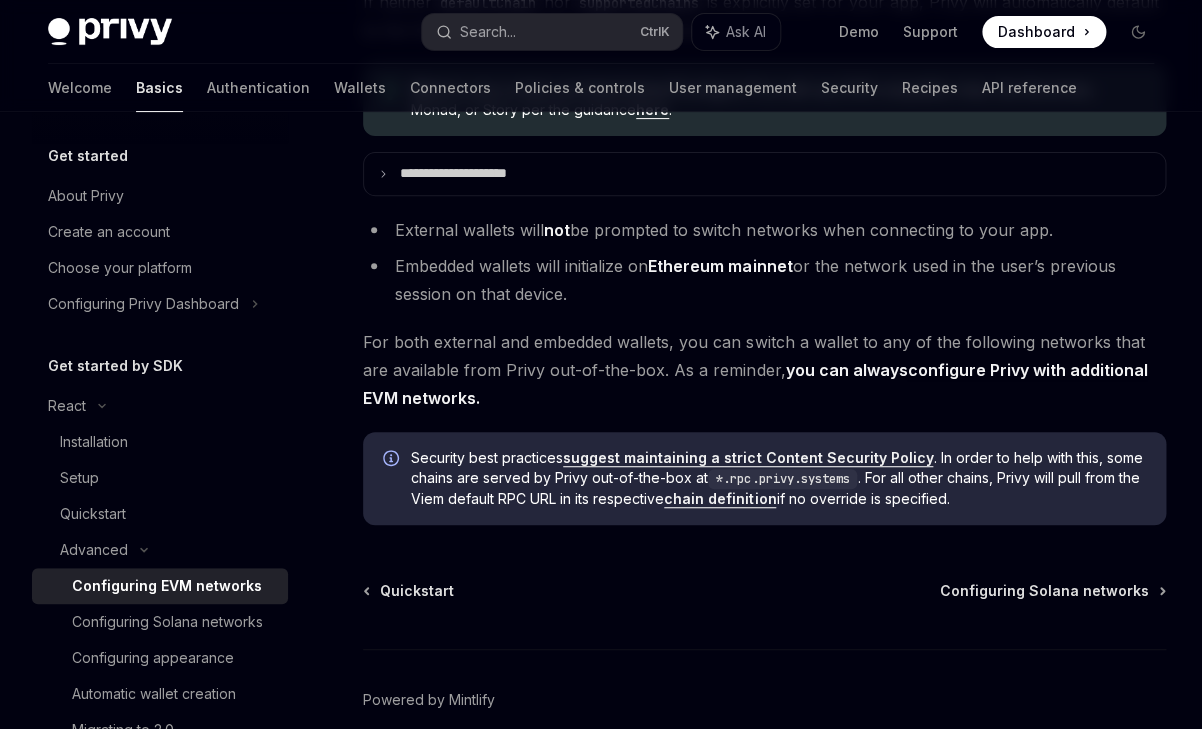 scroll, scrollTop: 4984, scrollLeft: 0, axis: vertical 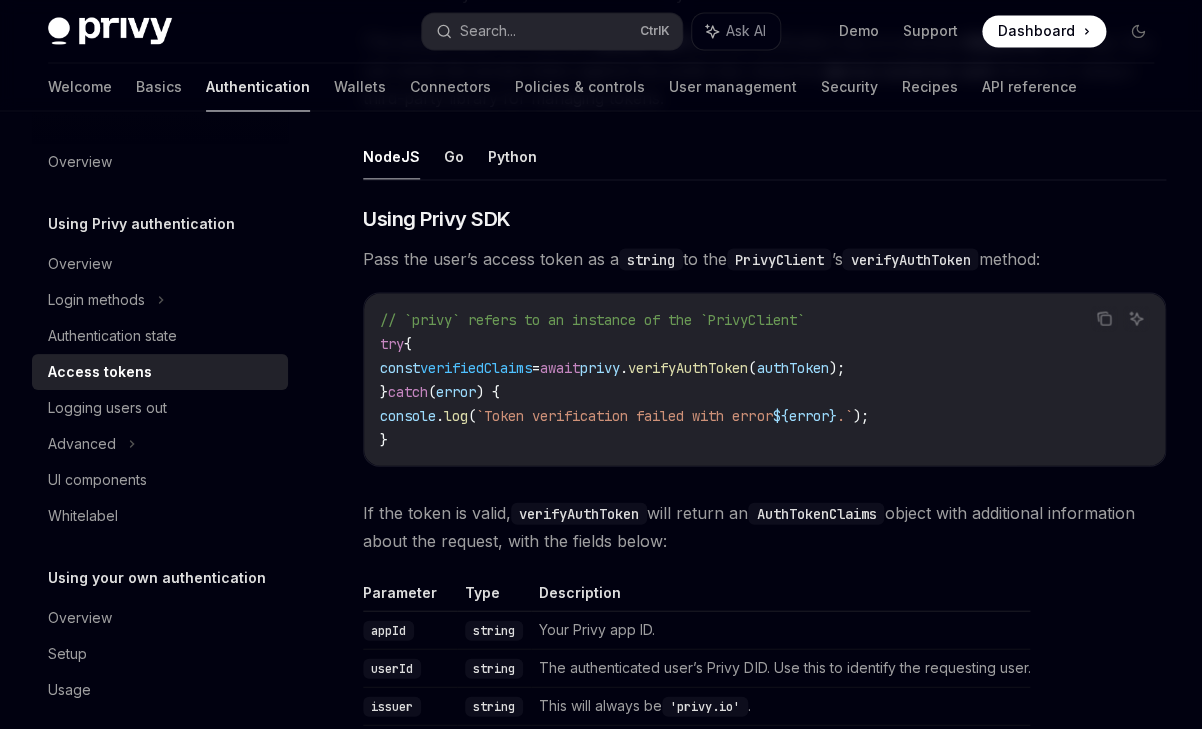 click at bounding box center (110, 32) 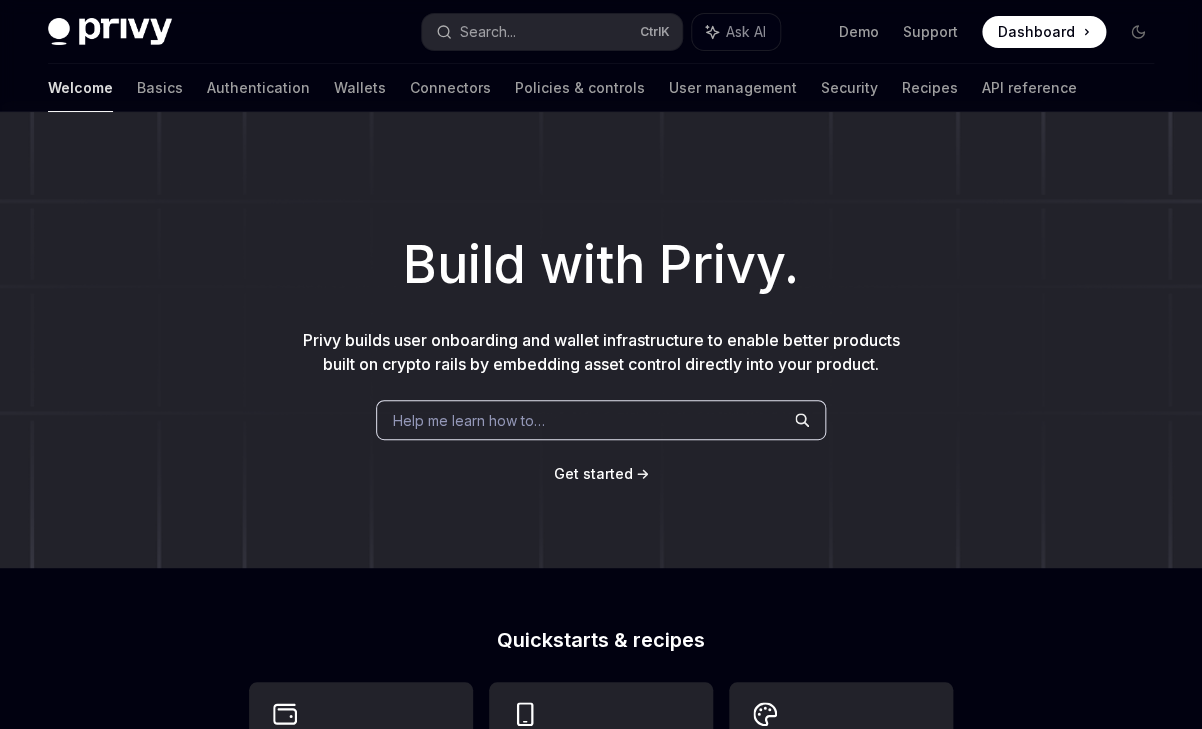 click on "Dashboard" at bounding box center [1036, 32] 